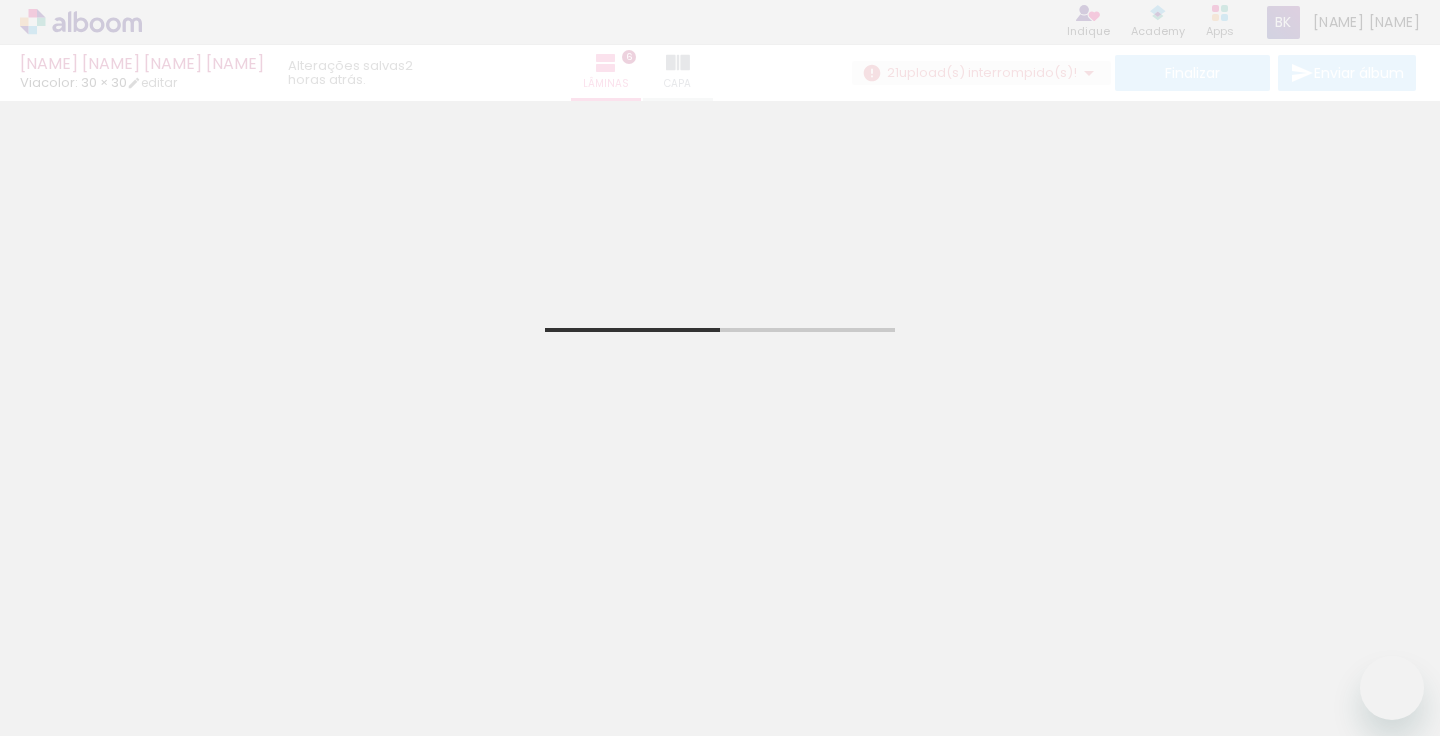 scroll, scrollTop: 0, scrollLeft: 0, axis: both 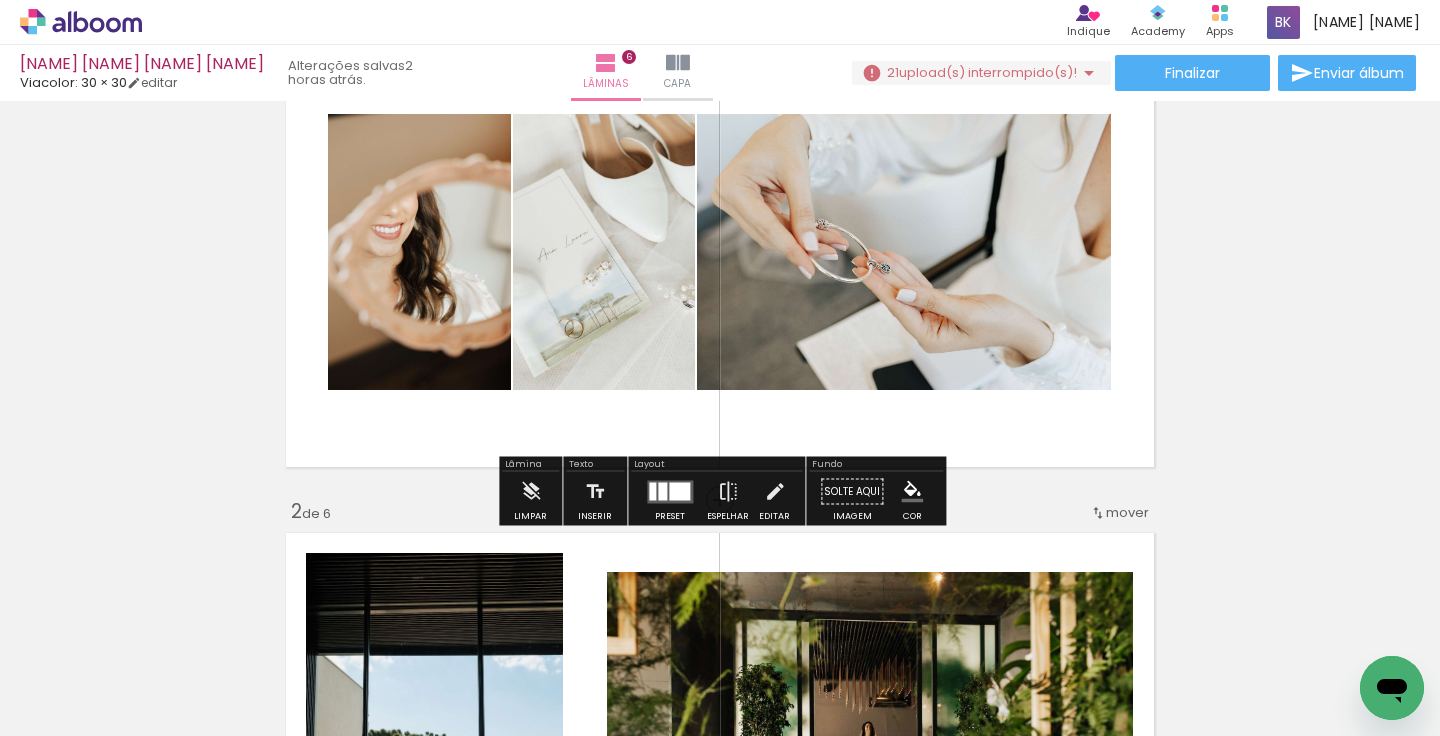 click on "upload(s) interrompido(s)!" at bounding box center (988, 72) 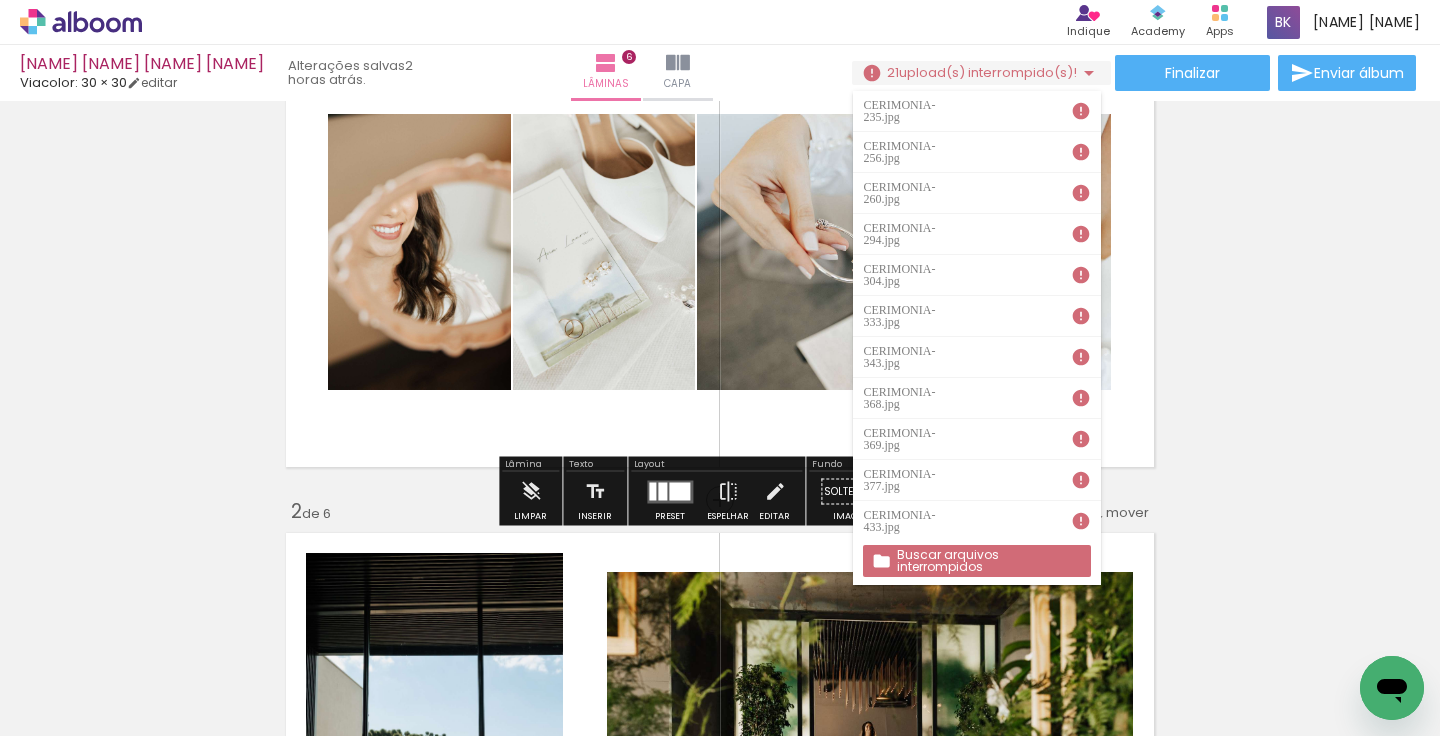 scroll, scrollTop: 331, scrollLeft: 0, axis: vertical 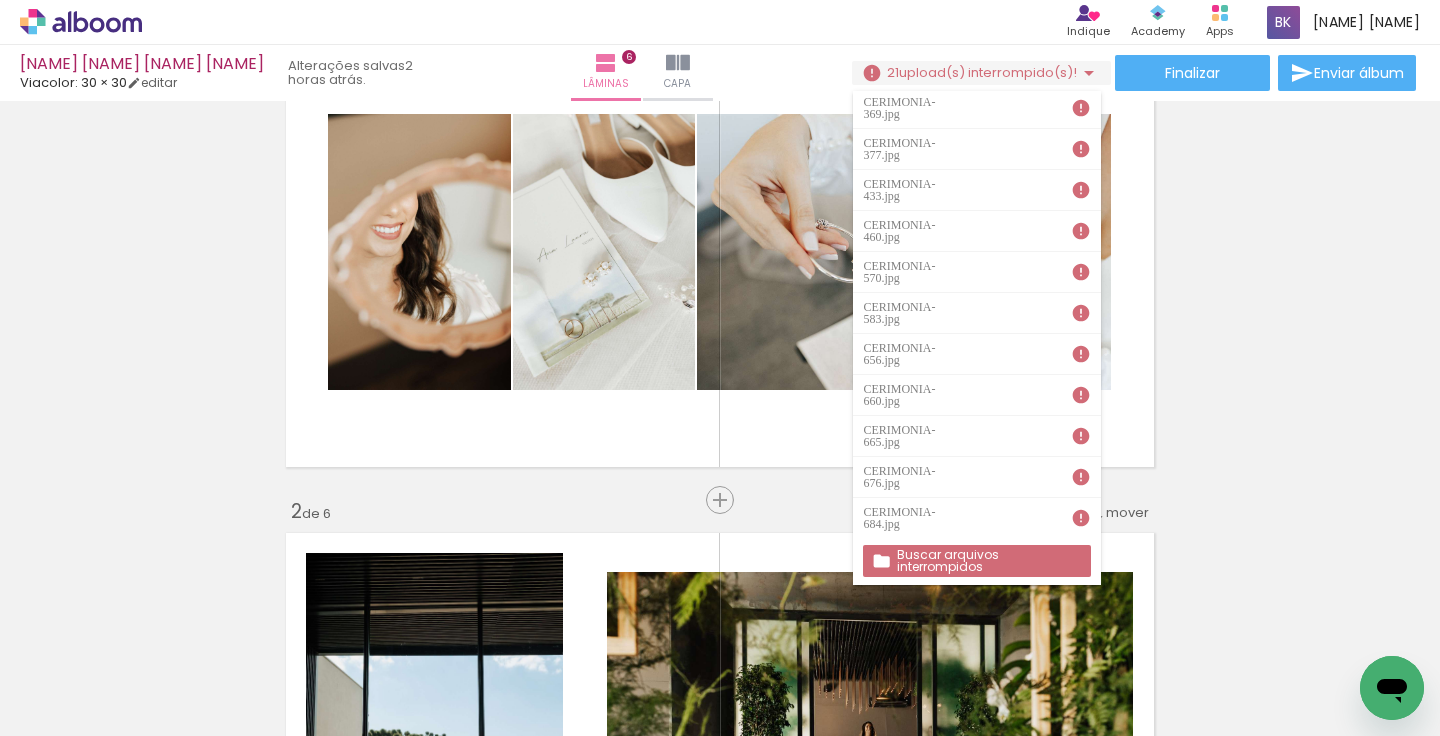 click on "Buscar arquivos interrompidos" at bounding box center (0, 0) 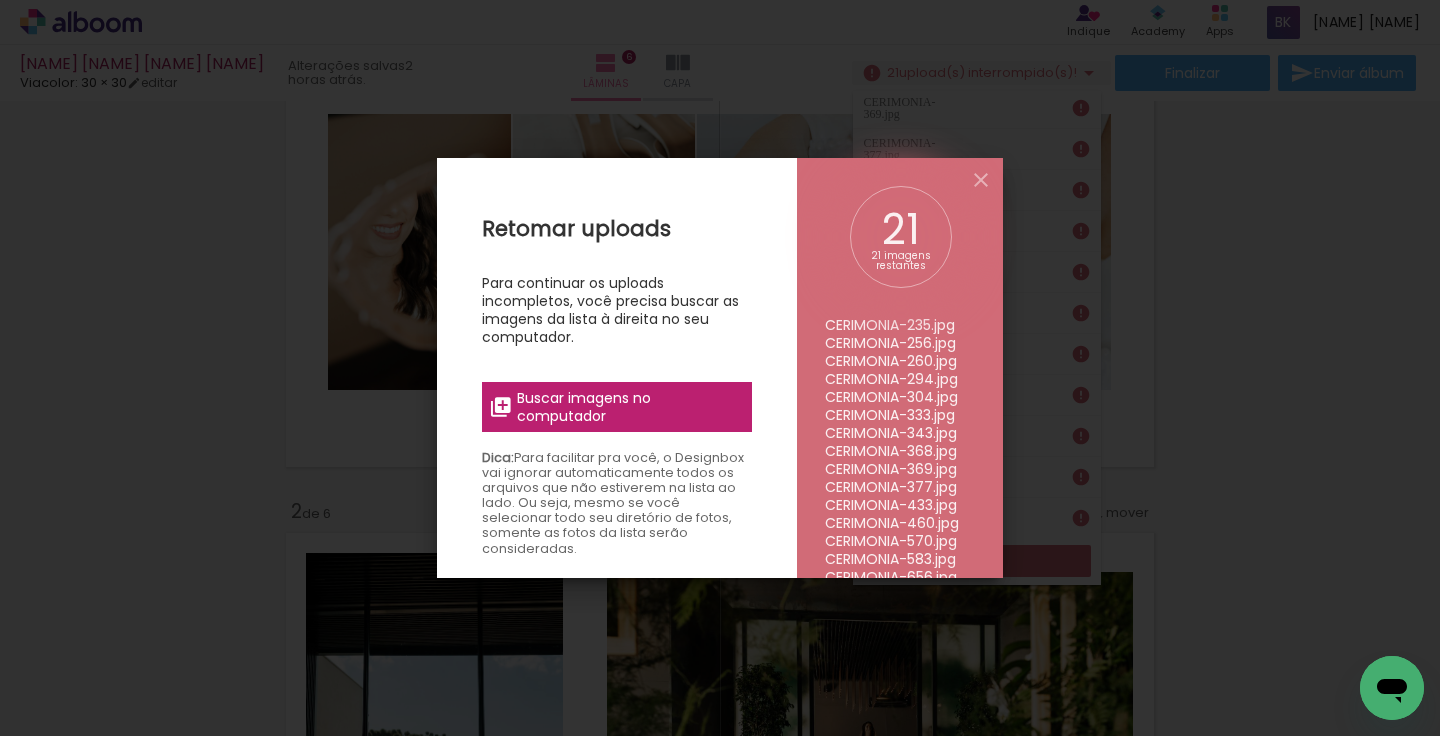 scroll, scrollTop: 144, scrollLeft: 0, axis: vertical 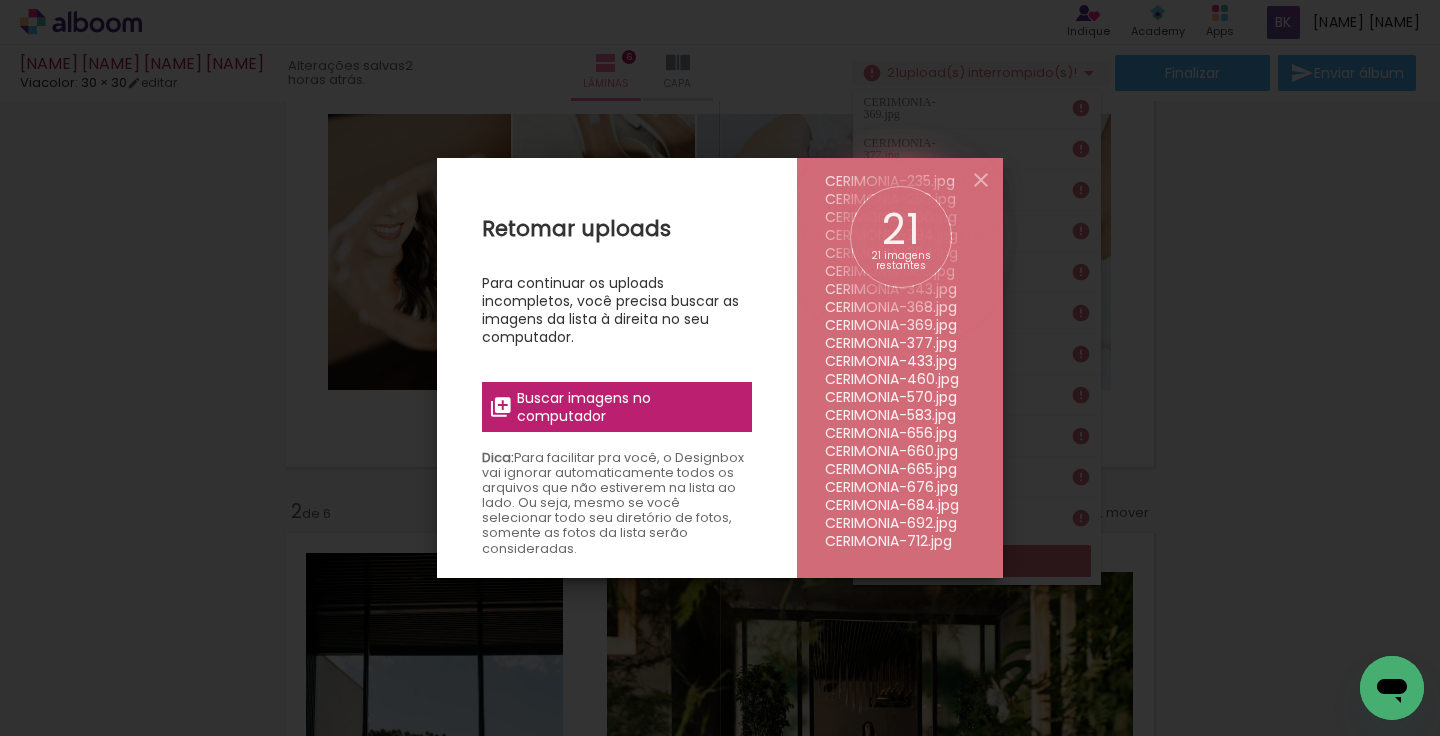 click on "Buscar imagens no computador" at bounding box center (628, 407) 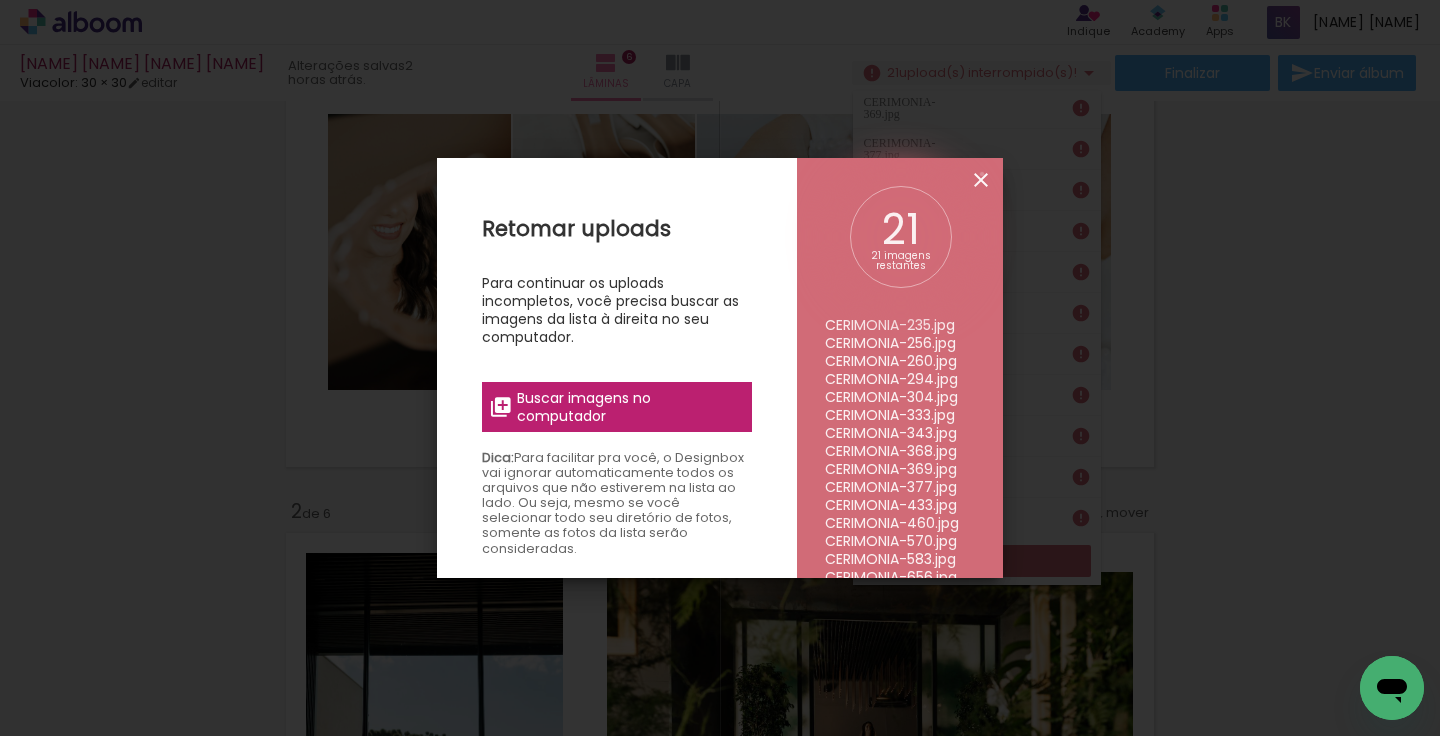 click at bounding box center (981, 180) 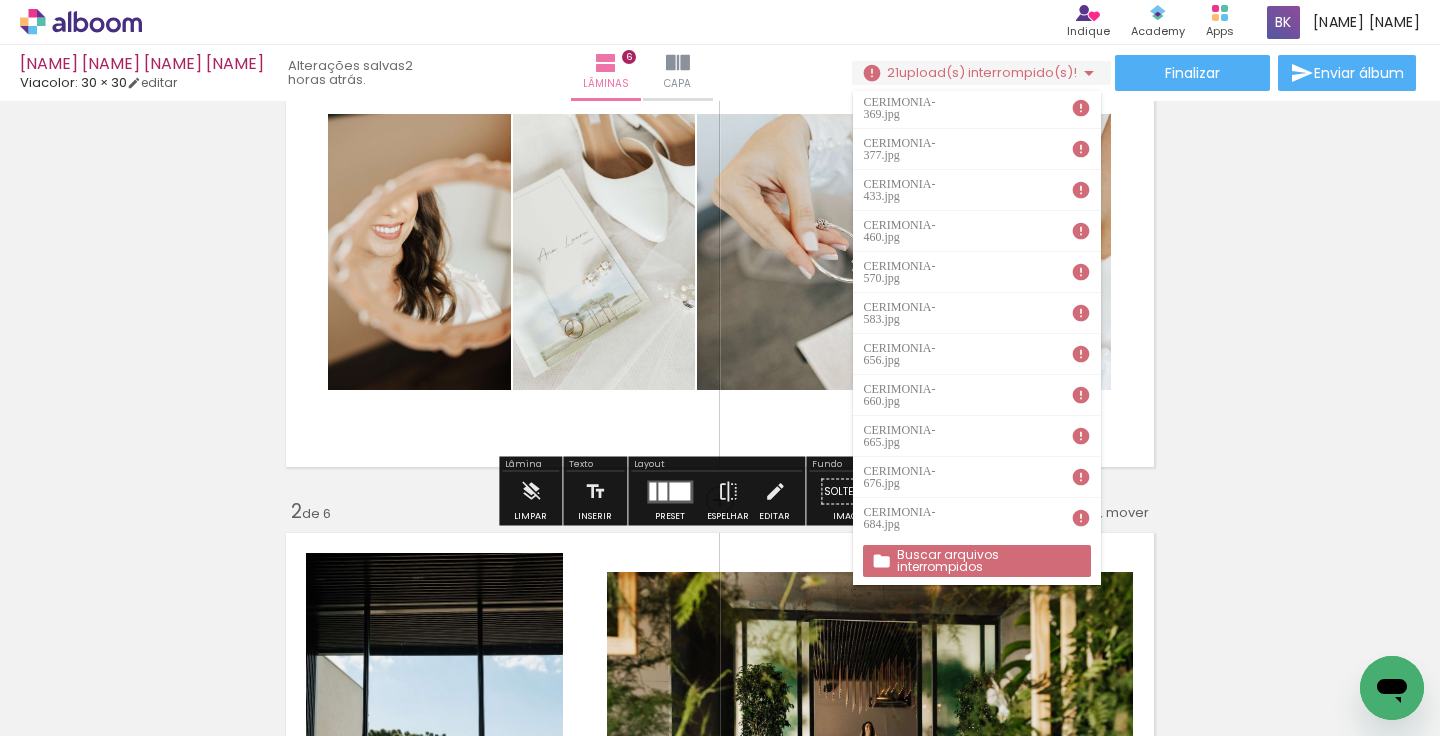 click on "upload(s) interrompido(s)!" at bounding box center (988, 72) 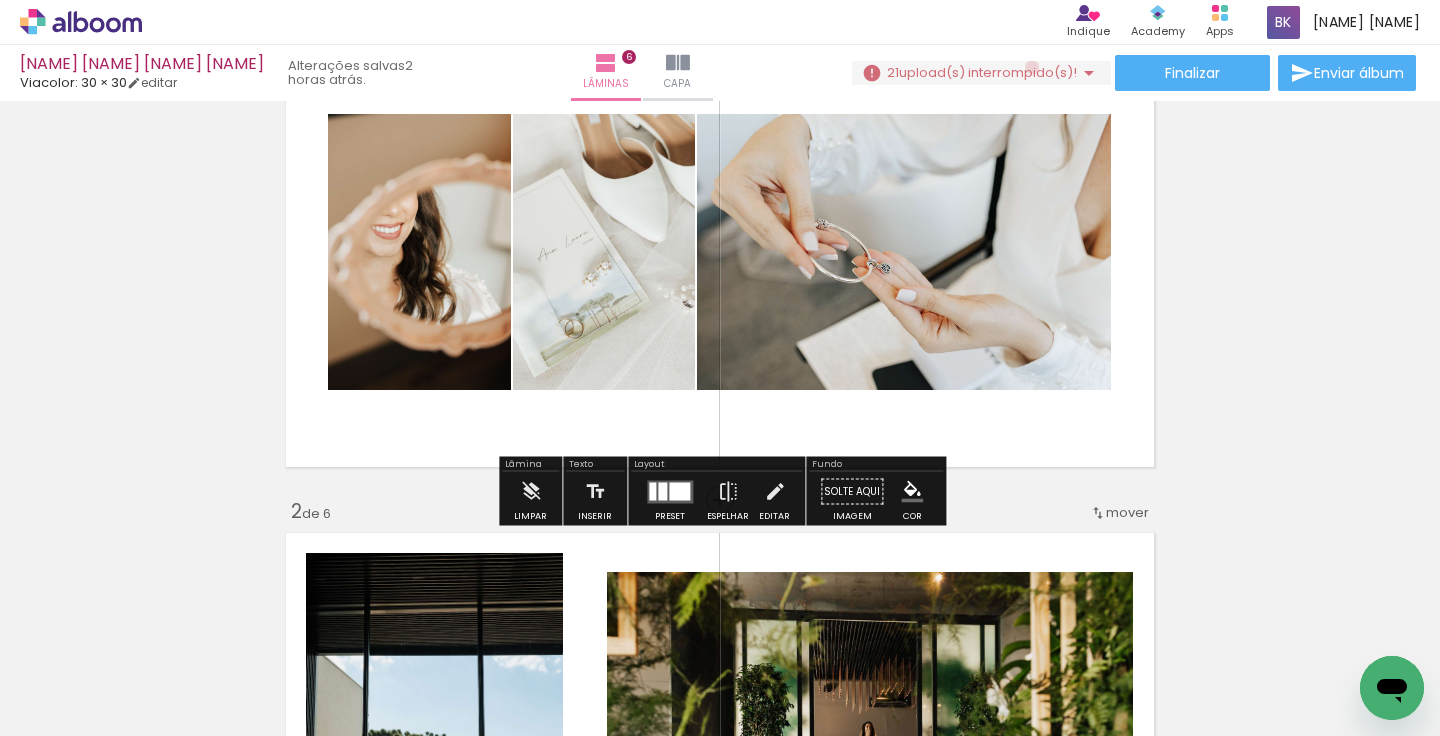 click on "upload(s) interrompido(s)!" at bounding box center (988, 72) 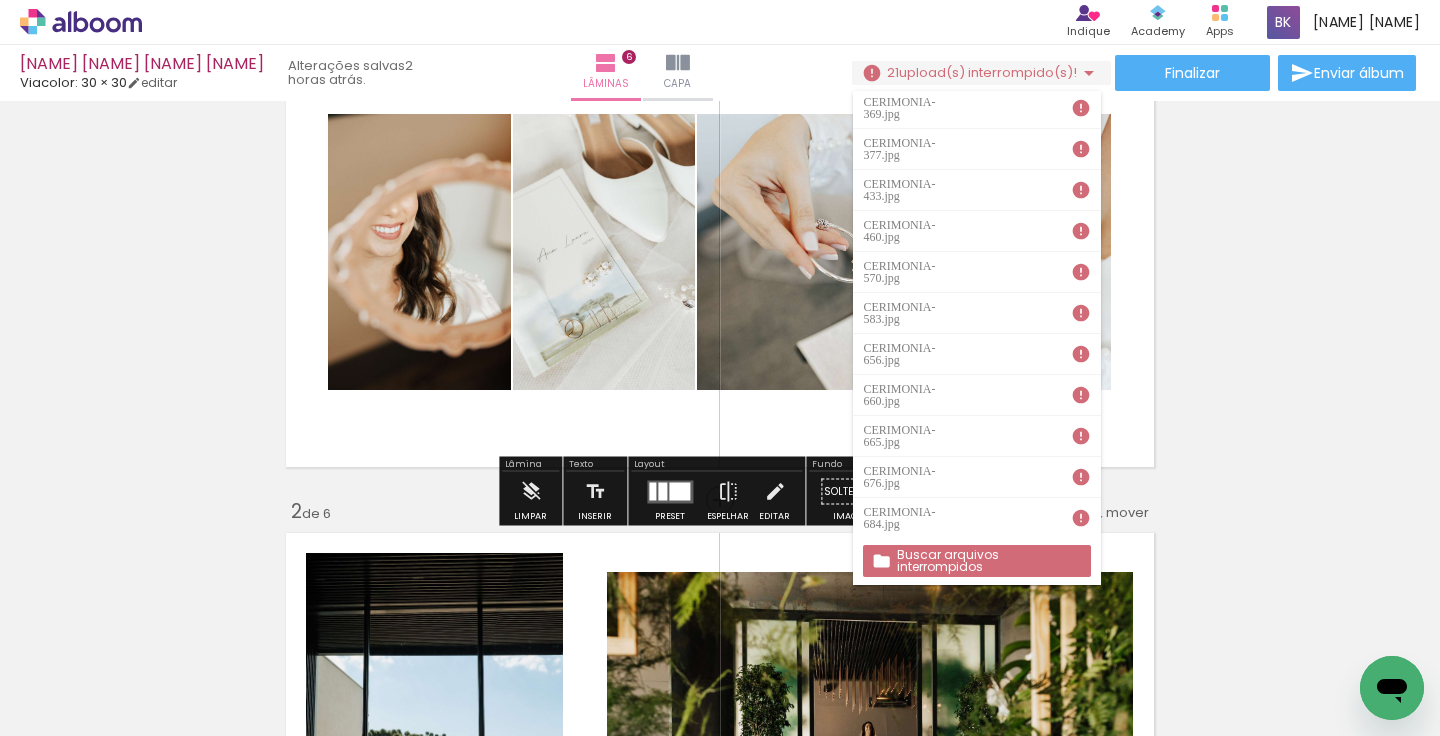 click on "Buscar arquivos interrompidos" at bounding box center [976, 561] 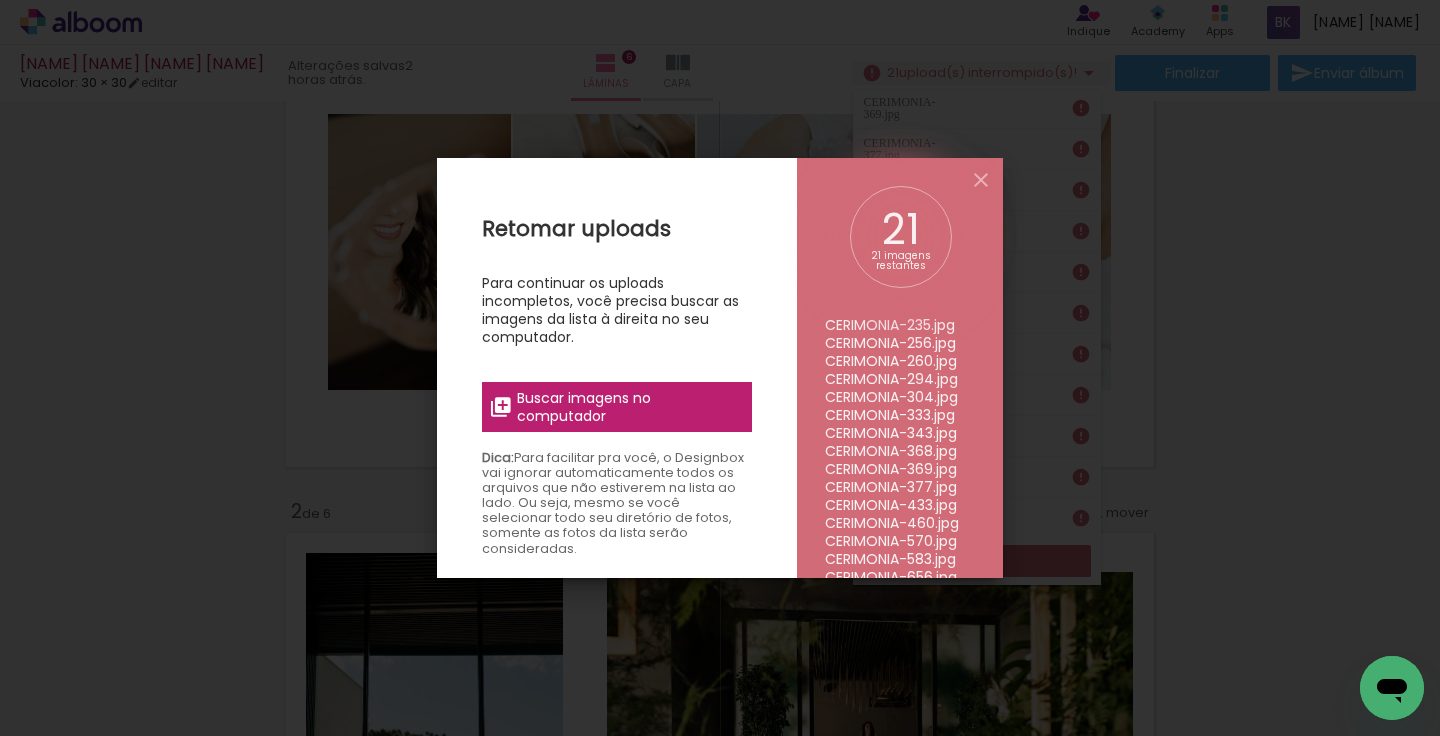 click on "Buscar imagens no computador" at bounding box center (617, 407) 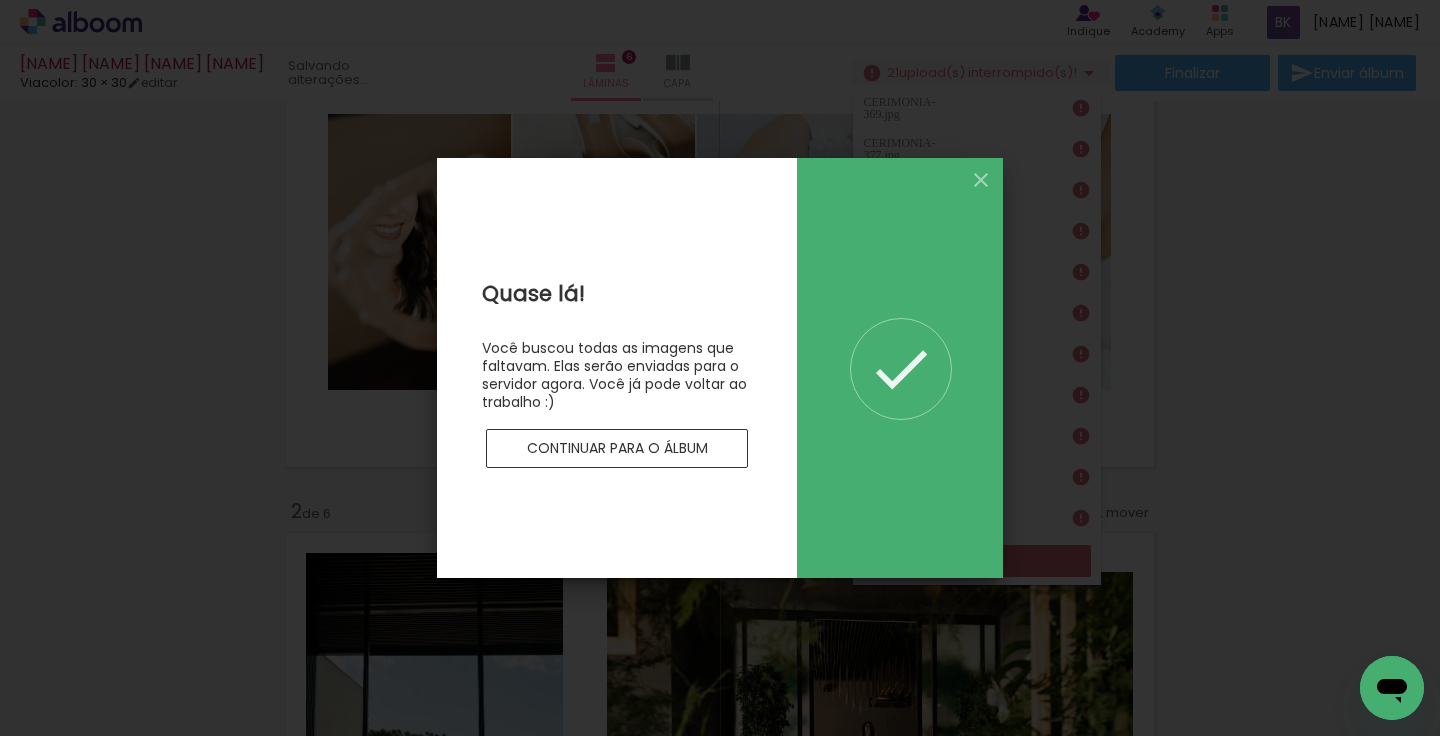 scroll, scrollTop: 0, scrollLeft: 0, axis: both 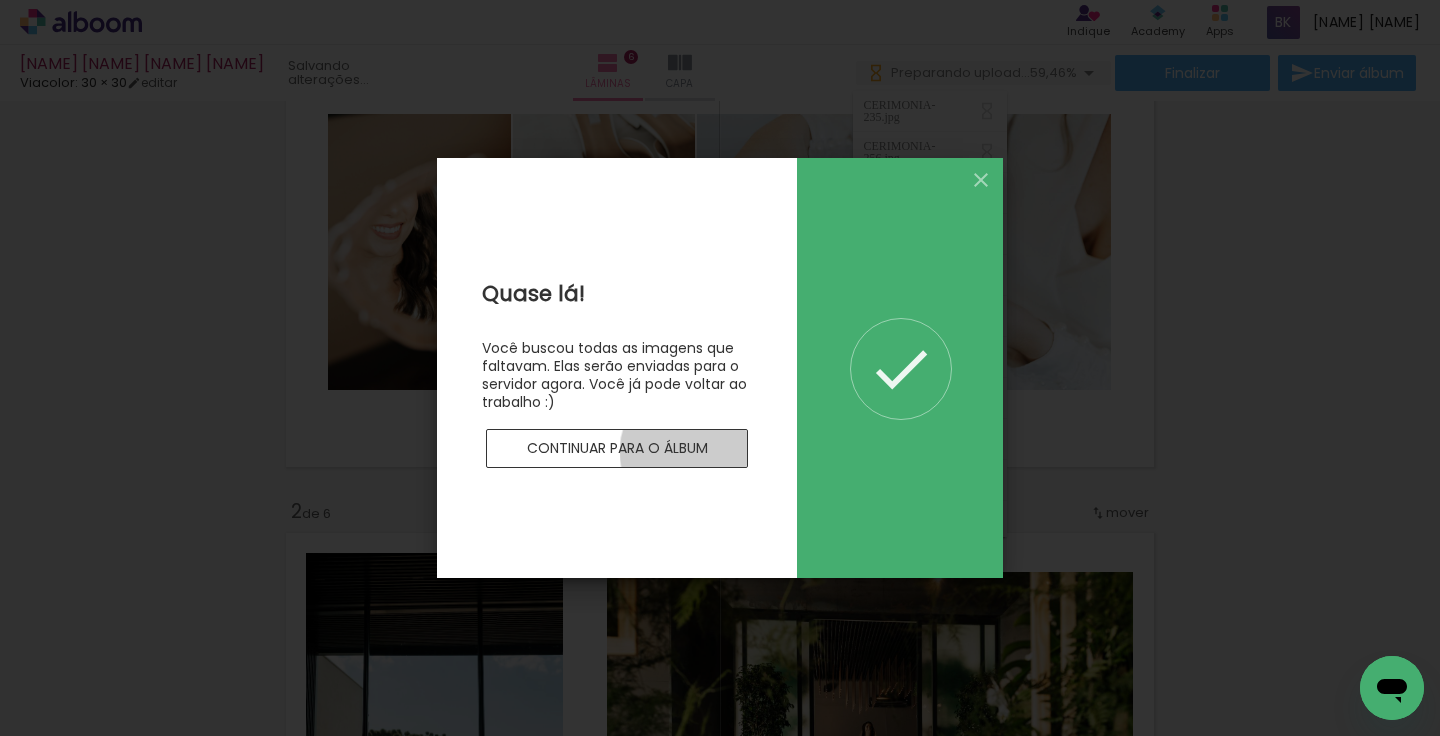 click on "Continuar para o álbum" at bounding box center [0, 0] 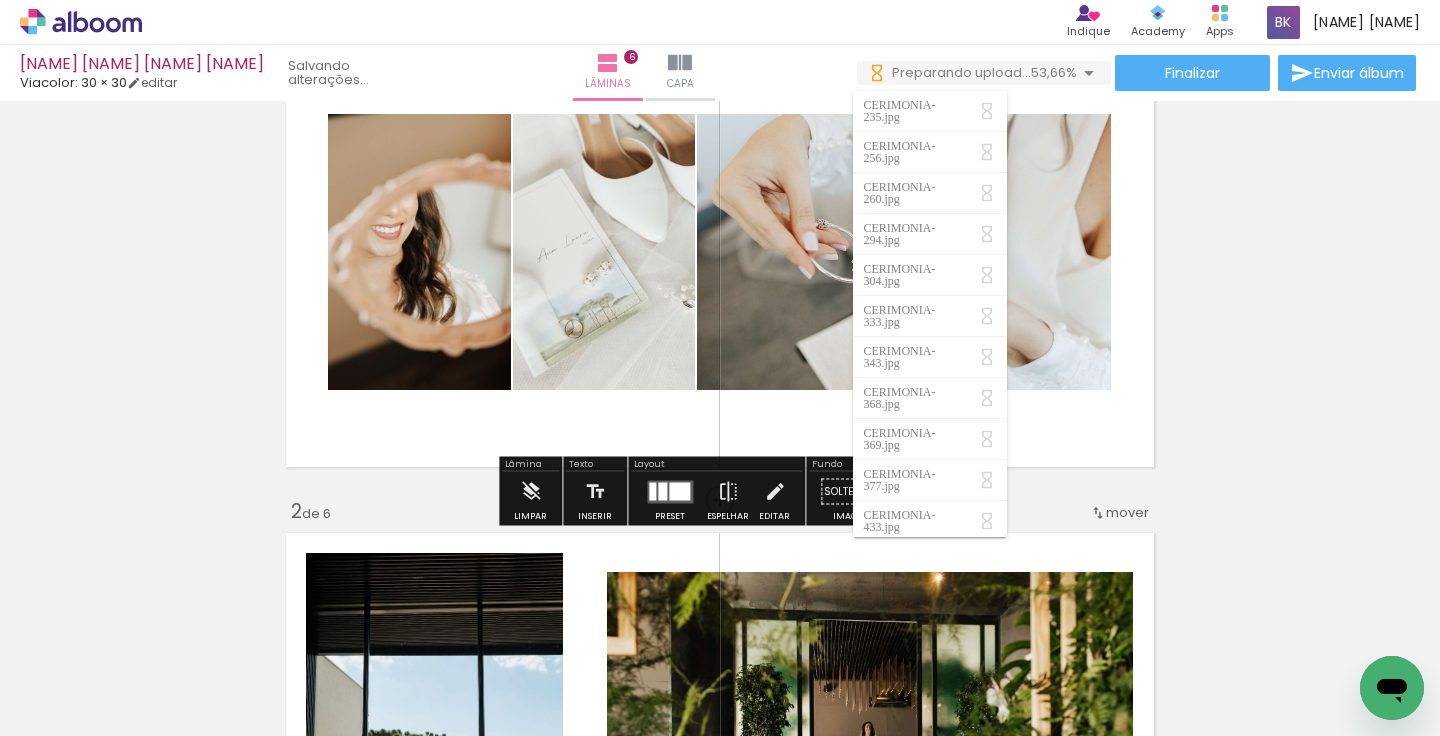 scroll, scrollTop: 0, scrollLeft: 0, axis: both 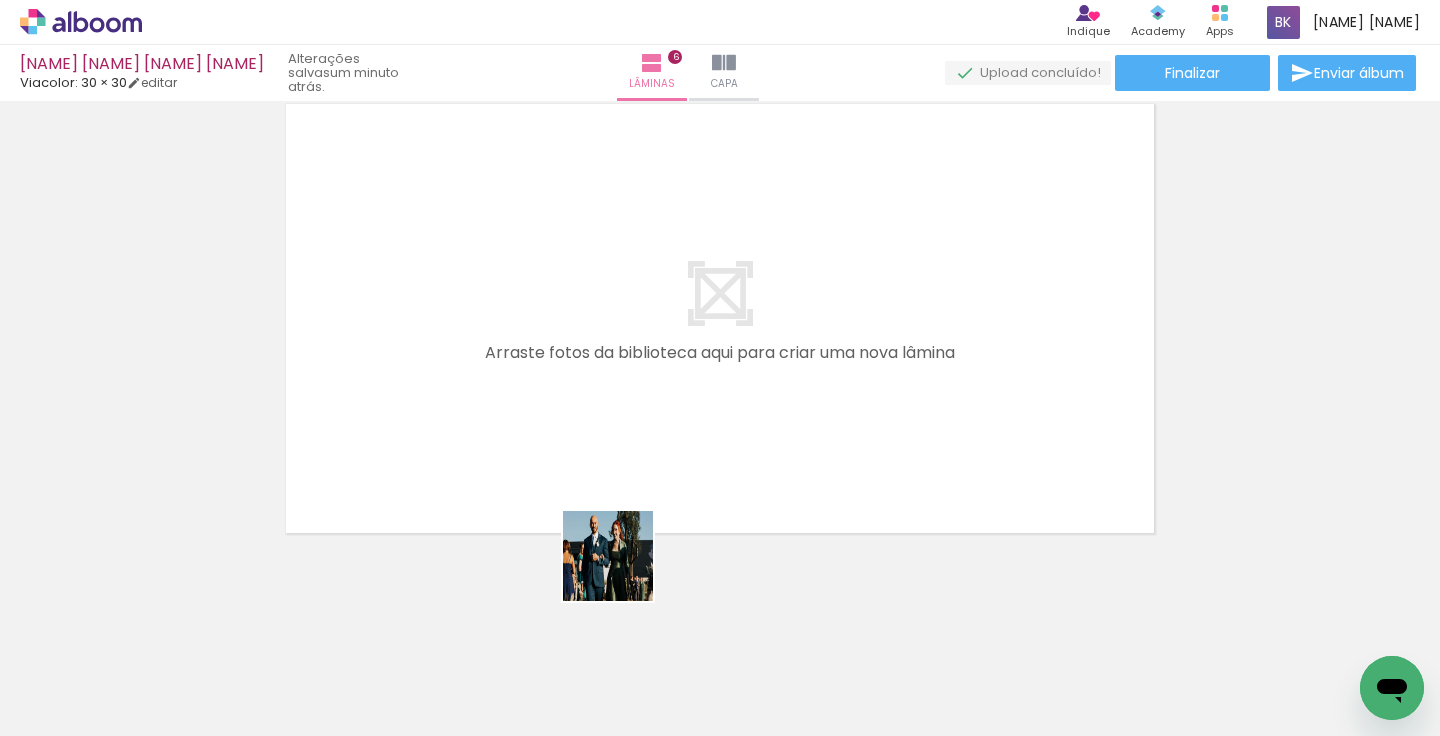 drag, startPoint x: 650, startPoint y: 653, endPoint x: 497, endPoint y: 251, distance: 430.13138 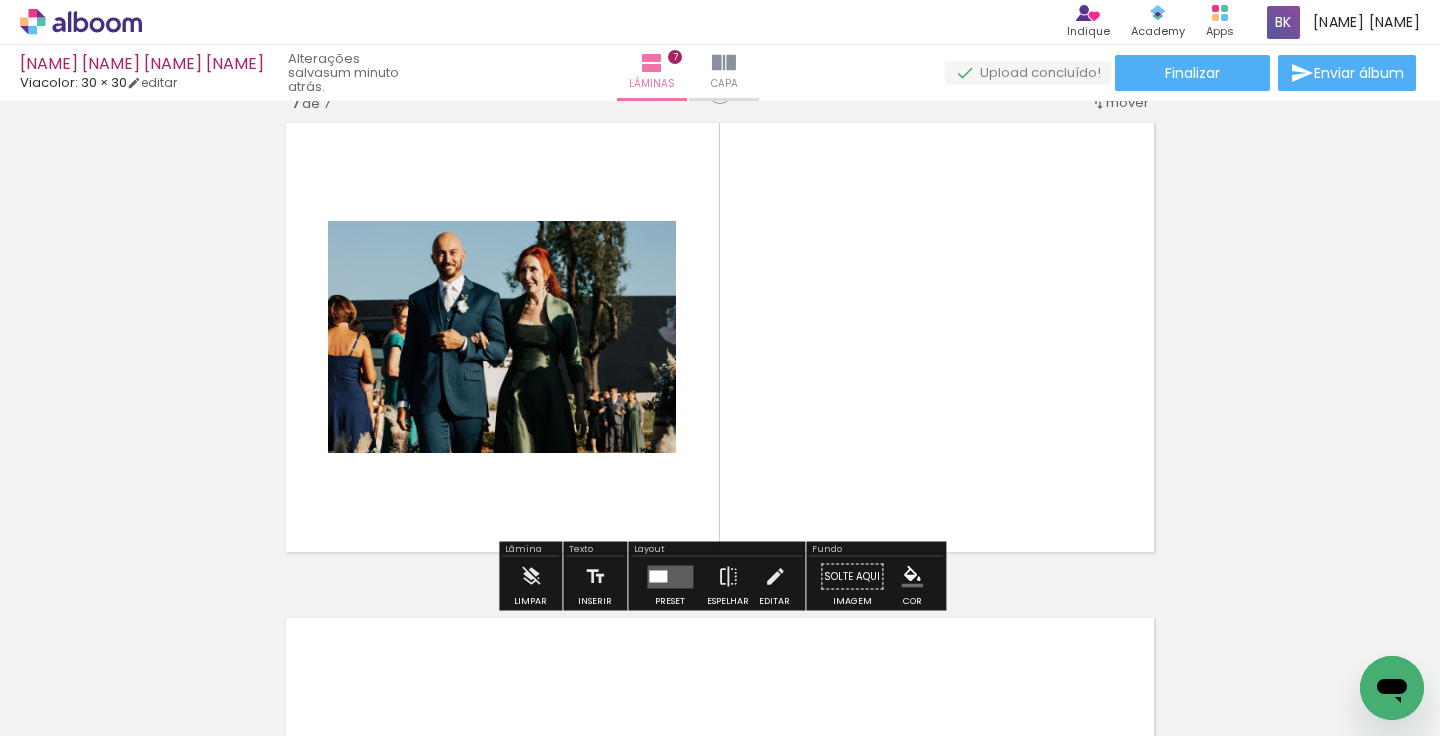 scroll, scrollTop: 2995, scrollLeft: 0, axis: vertical 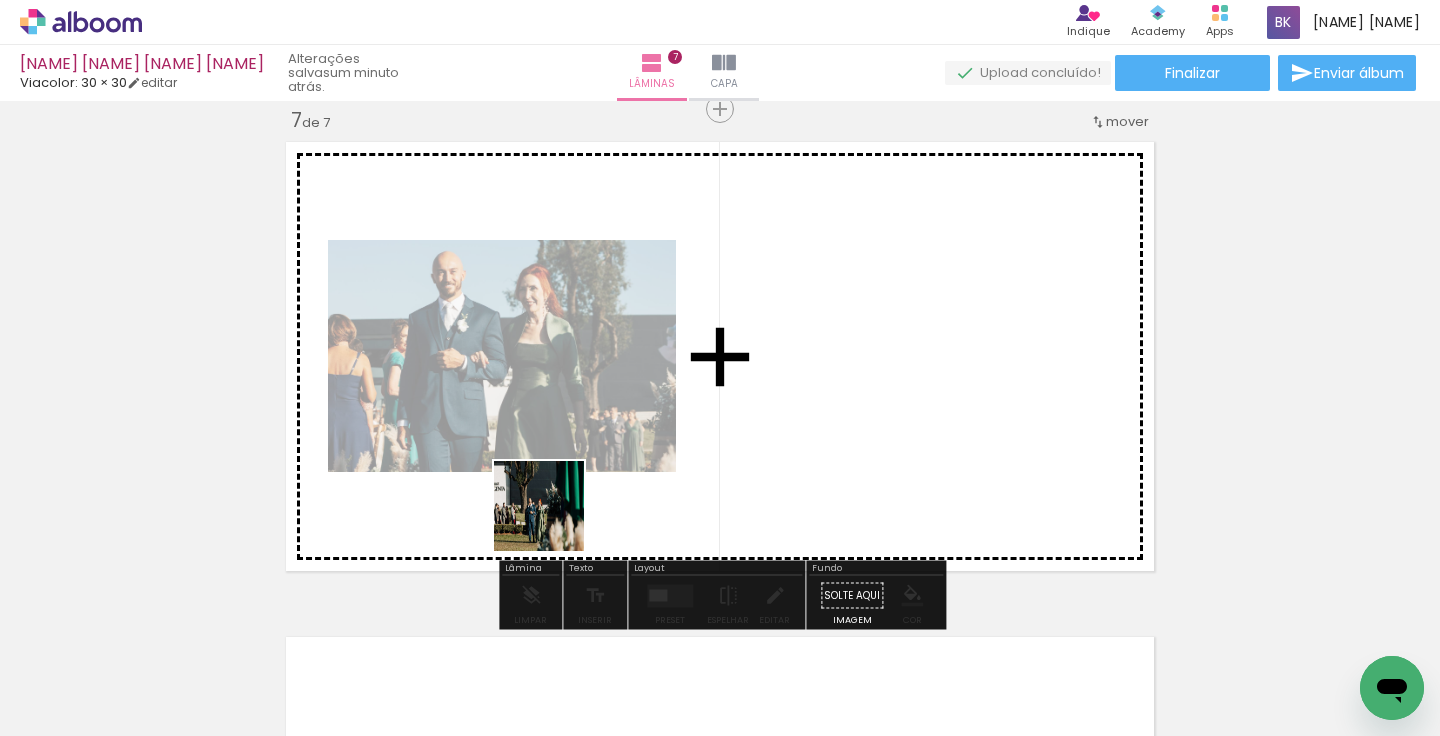 drag, startPoint x: 561, startPoint y: 658, endPoint x: 550, endPoint y: 490, distance: 168.35974 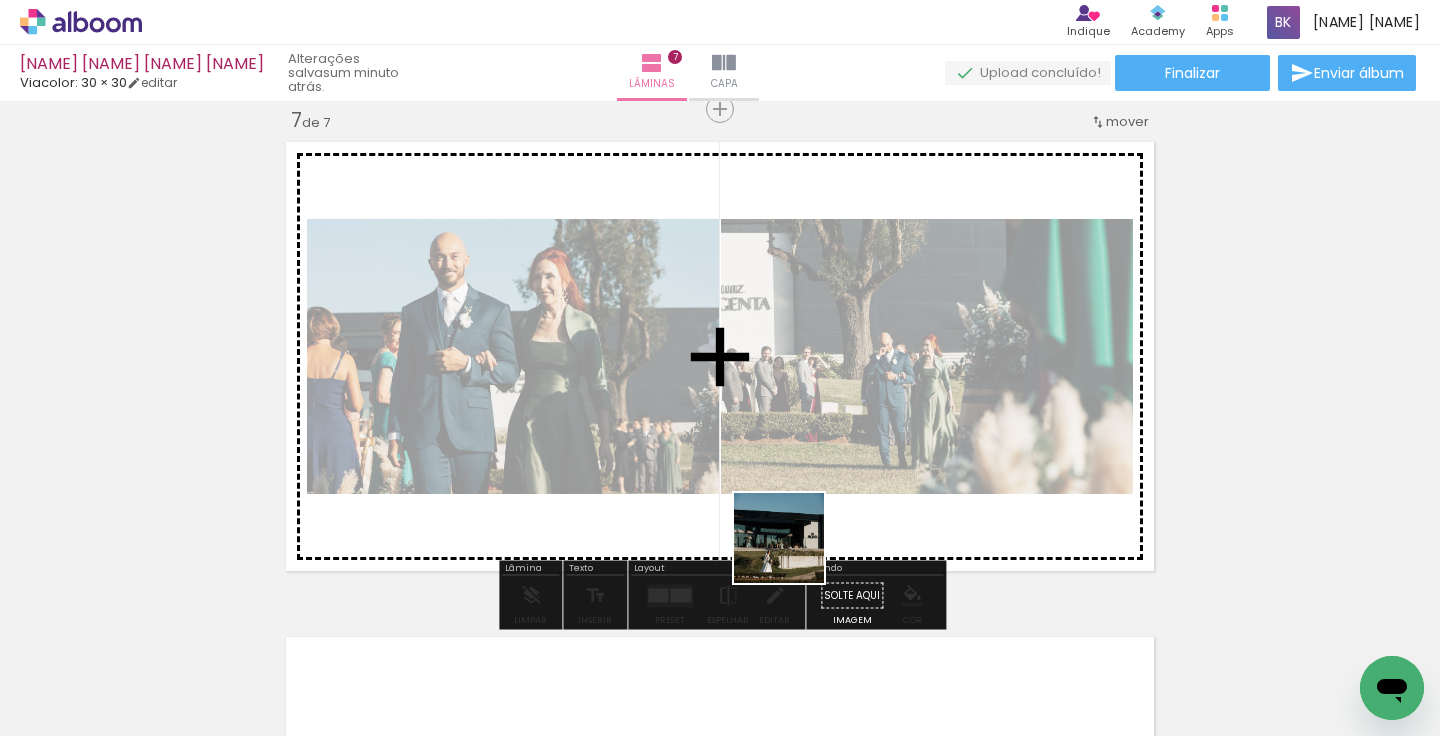 drag, startPoint x: 973, startPoint y: 668, endPoint x: 626, endPoint y: 486, distance: 391.8329 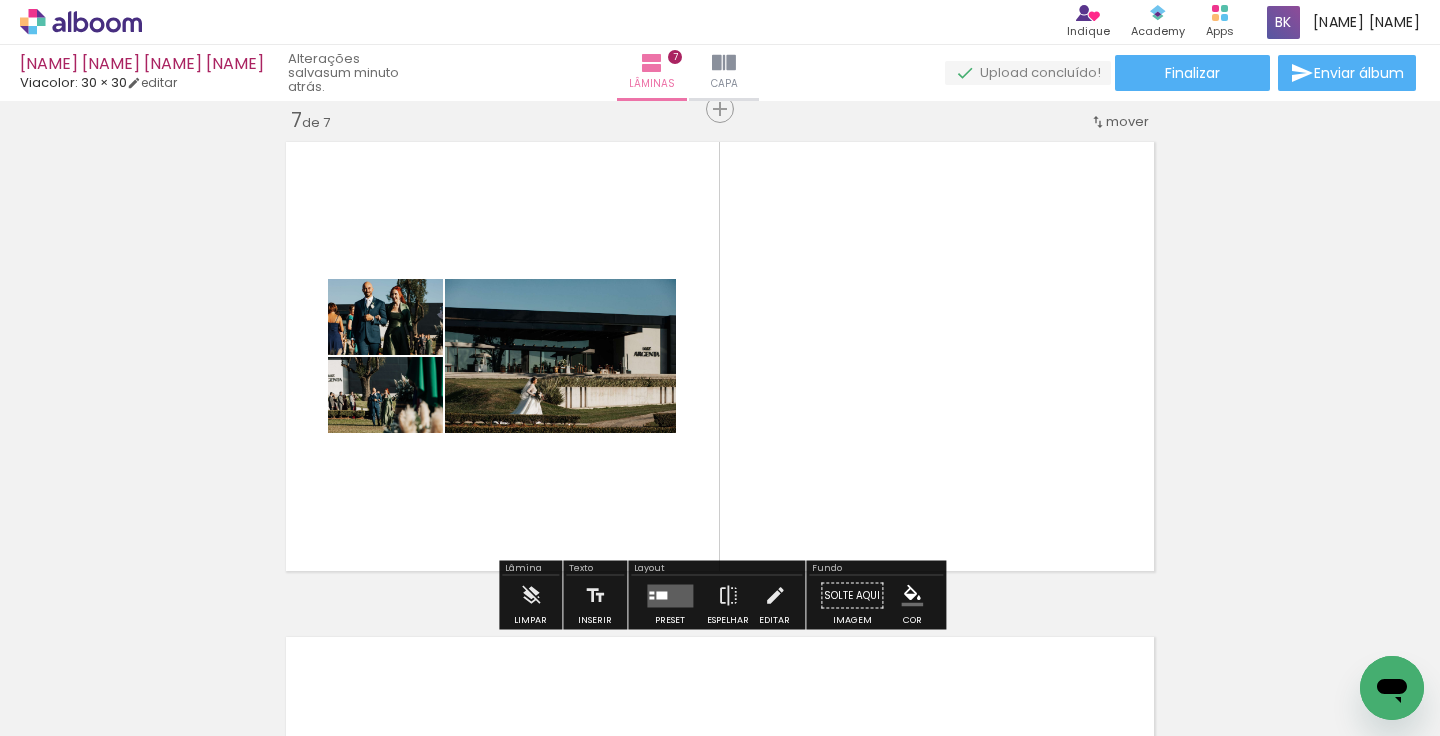drag, startPoint x: 1116, startPoint y: 663, endPoint x: 894, endPoint y: 445, distance: 311.13983 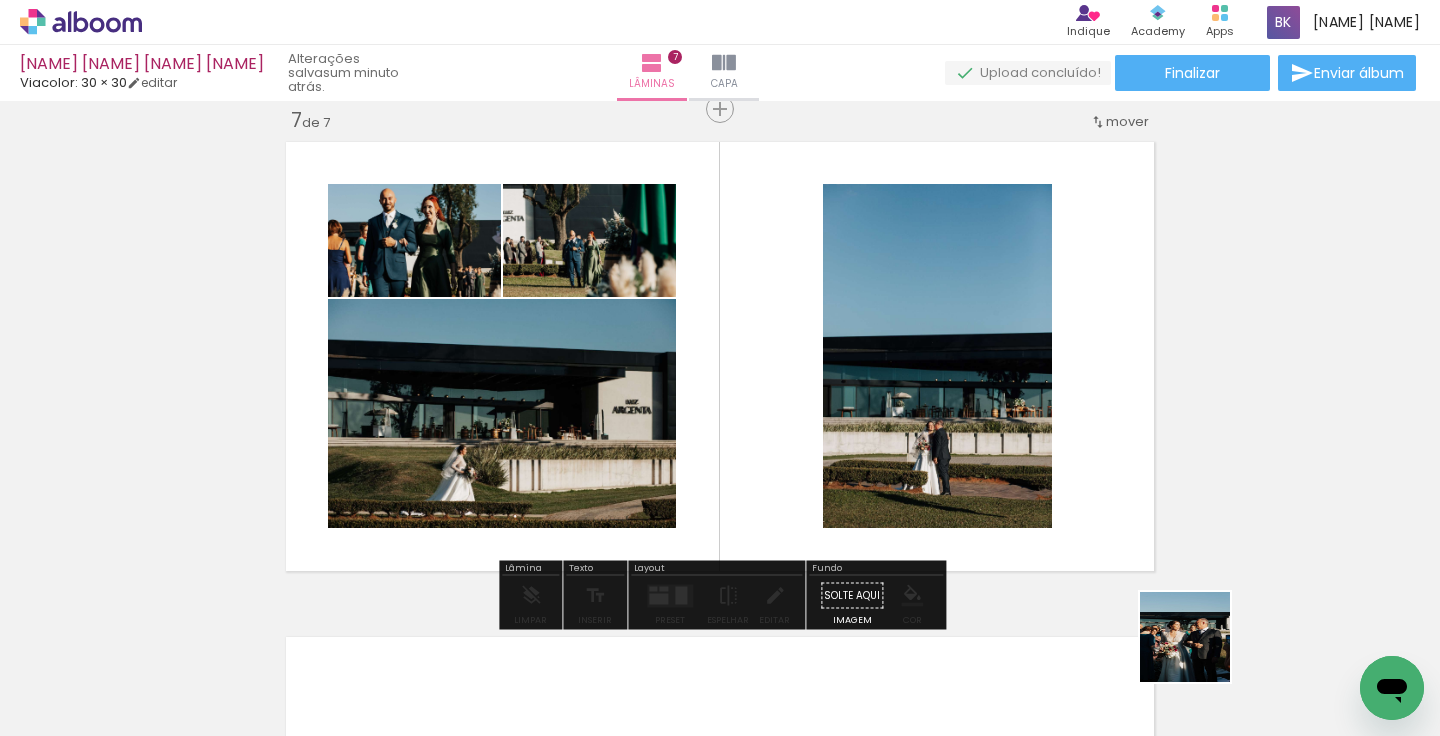 drag, startPoint x: 1234, startPoint y: 672, endPoint x: 929, endPoint y: 392, distance: 414.03503 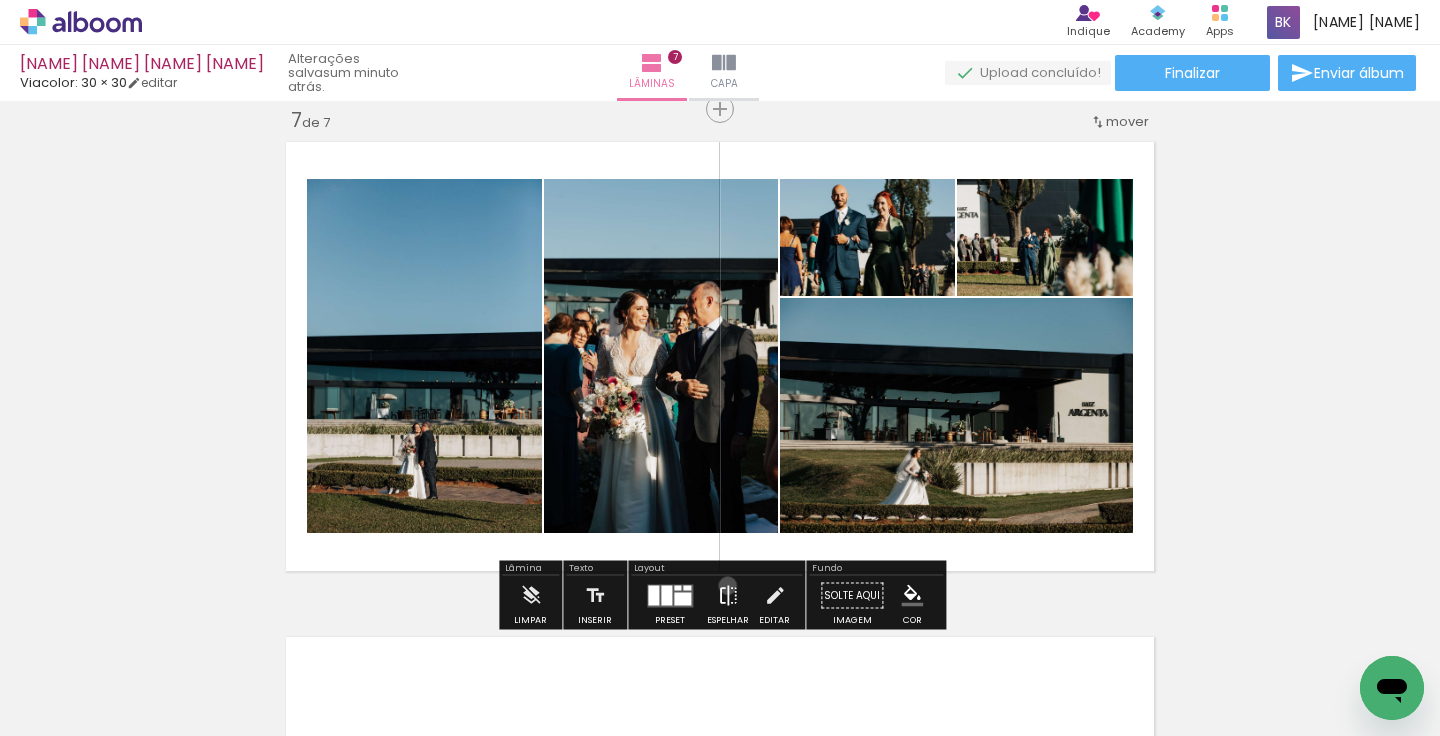 click at bounding box center [728, 596] 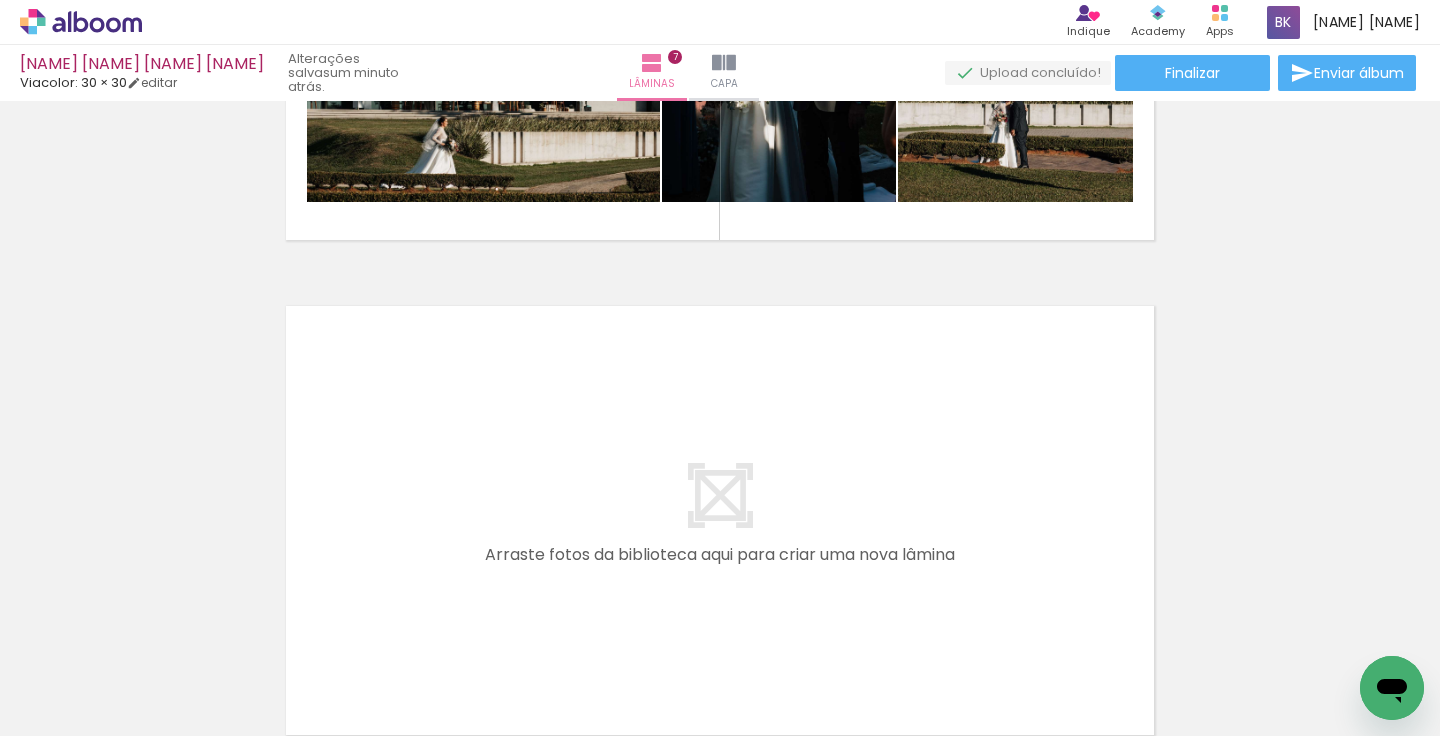 scroll, scrollTop: 3347, scrollLeft: 0, axis: vertical 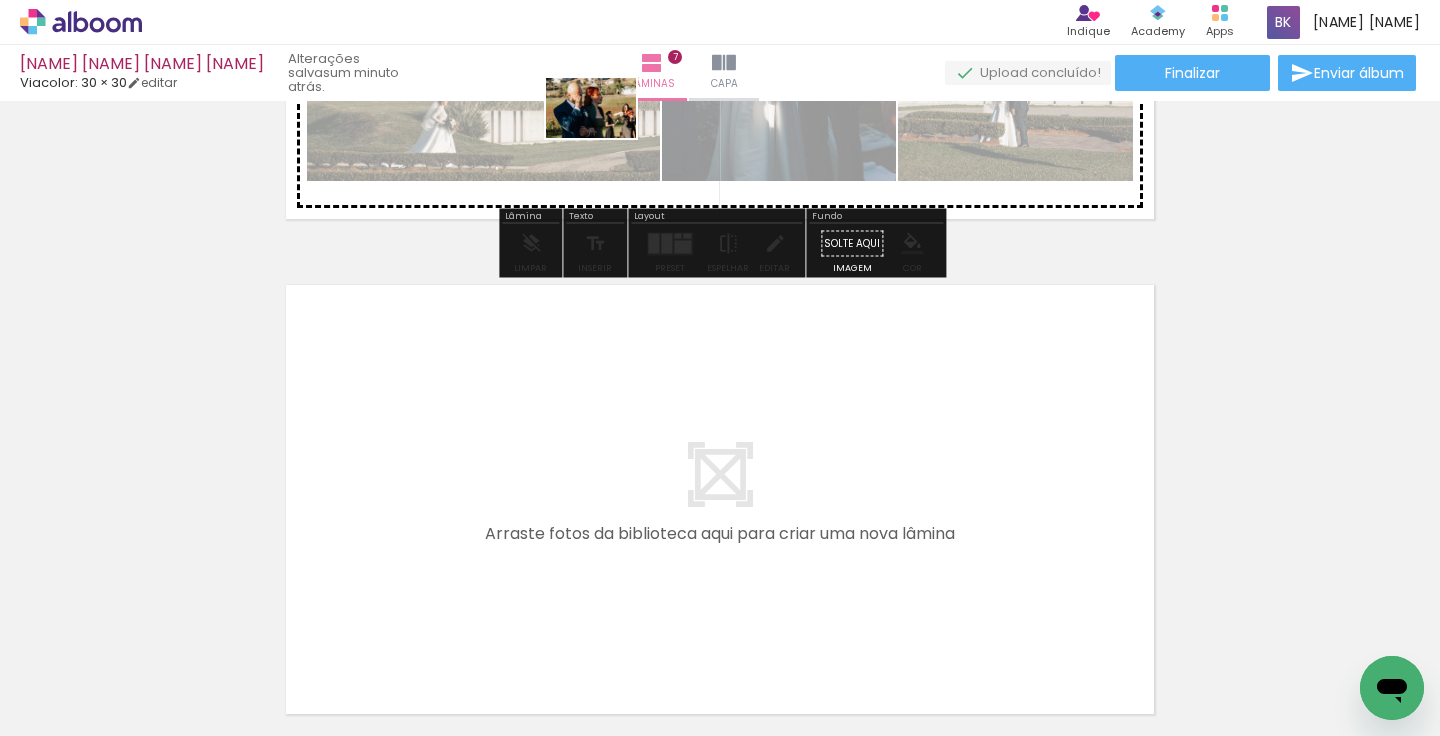 drag, startPoint x: 395, startPoint y: 697, endPoint x: 606, endPoint y: 138, distance: 597.49646 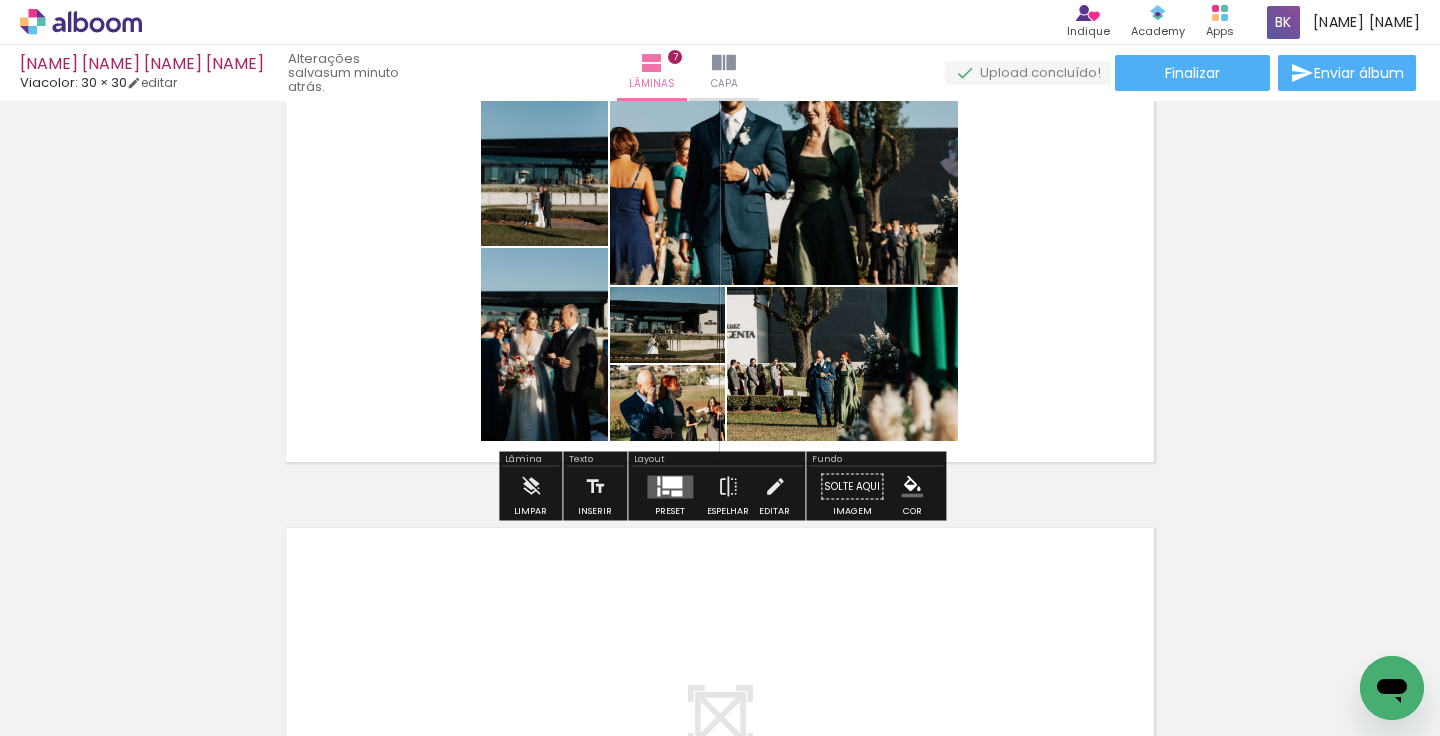 scroll, scrollTop: 3108, scrollLeft: 0, axis: vertical 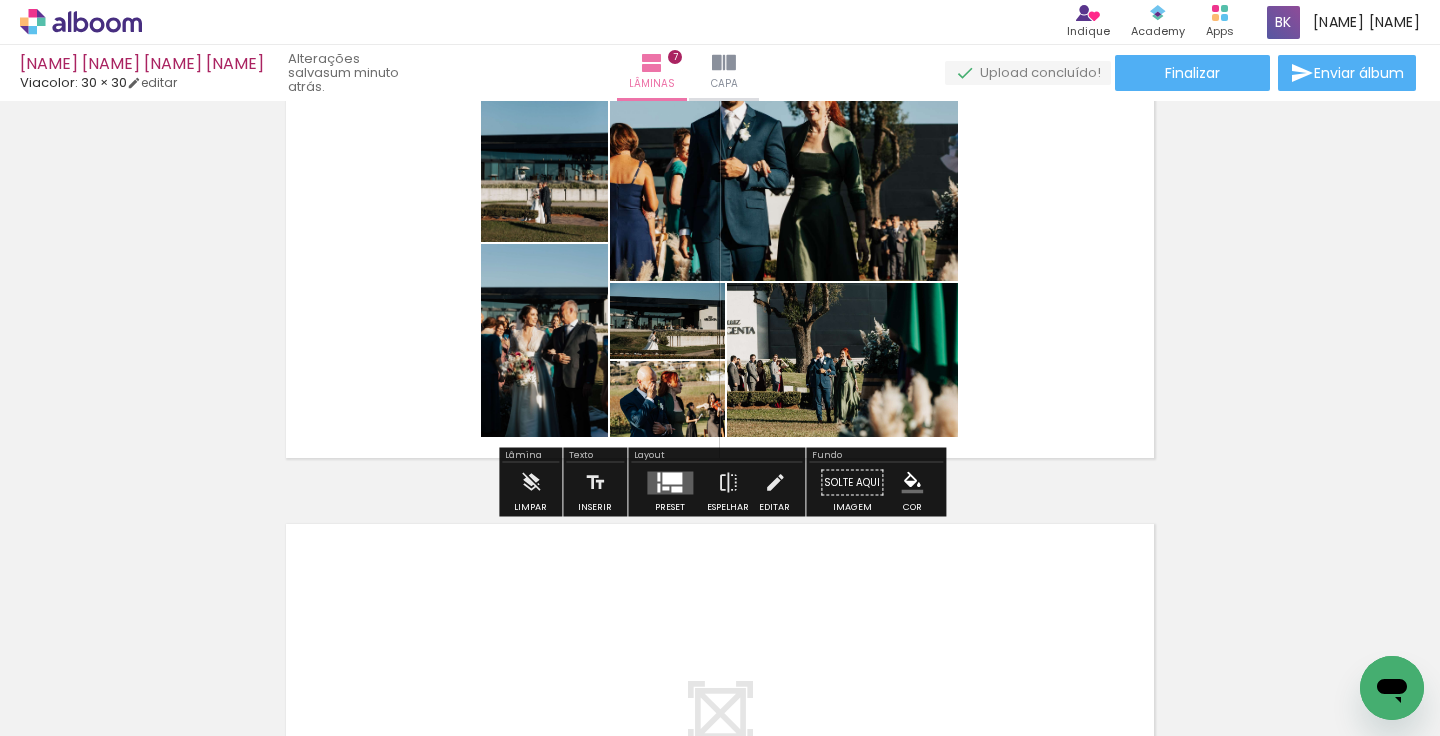click at bounding box center (670, 482) 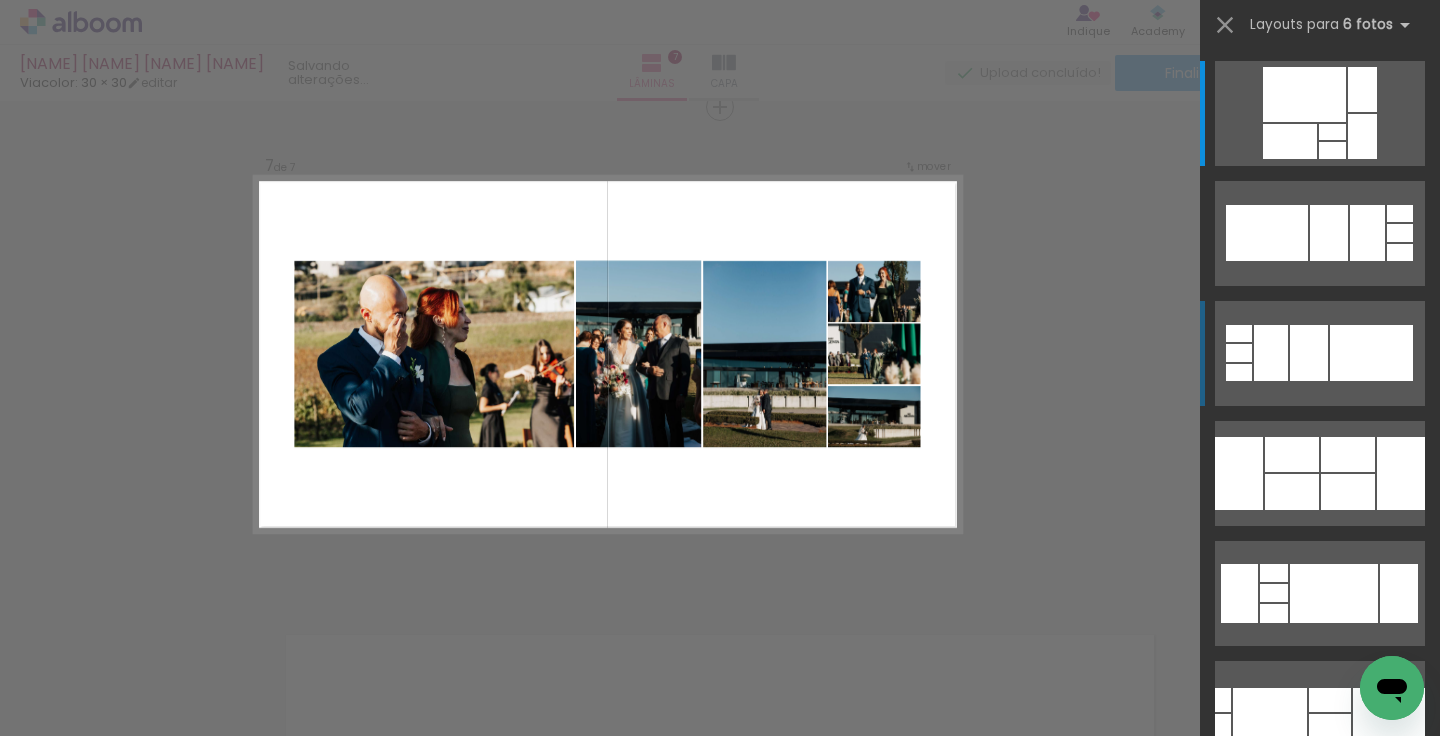 scroll, scrollTop: 2995, scrollLeft: 0, axis: vertical 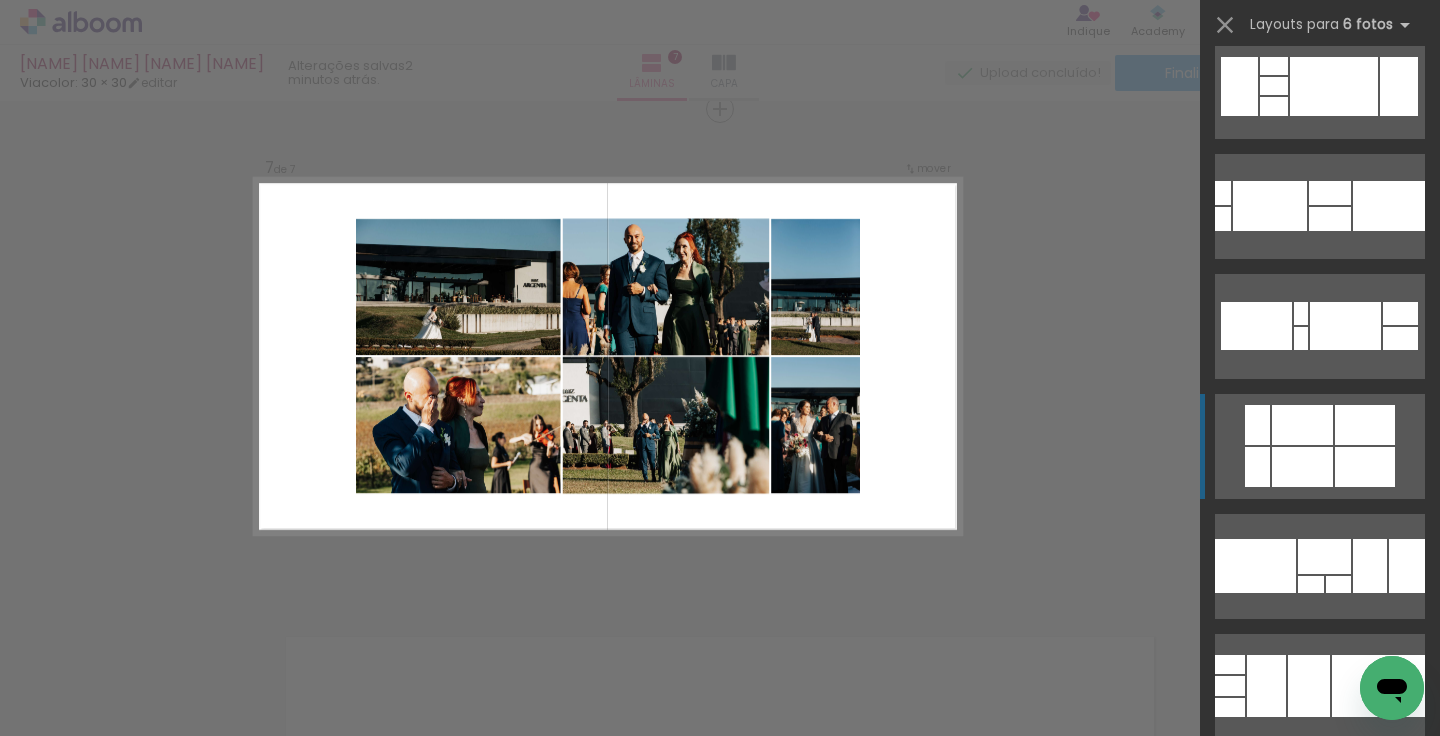 click at bounding box center [1332, -10375] 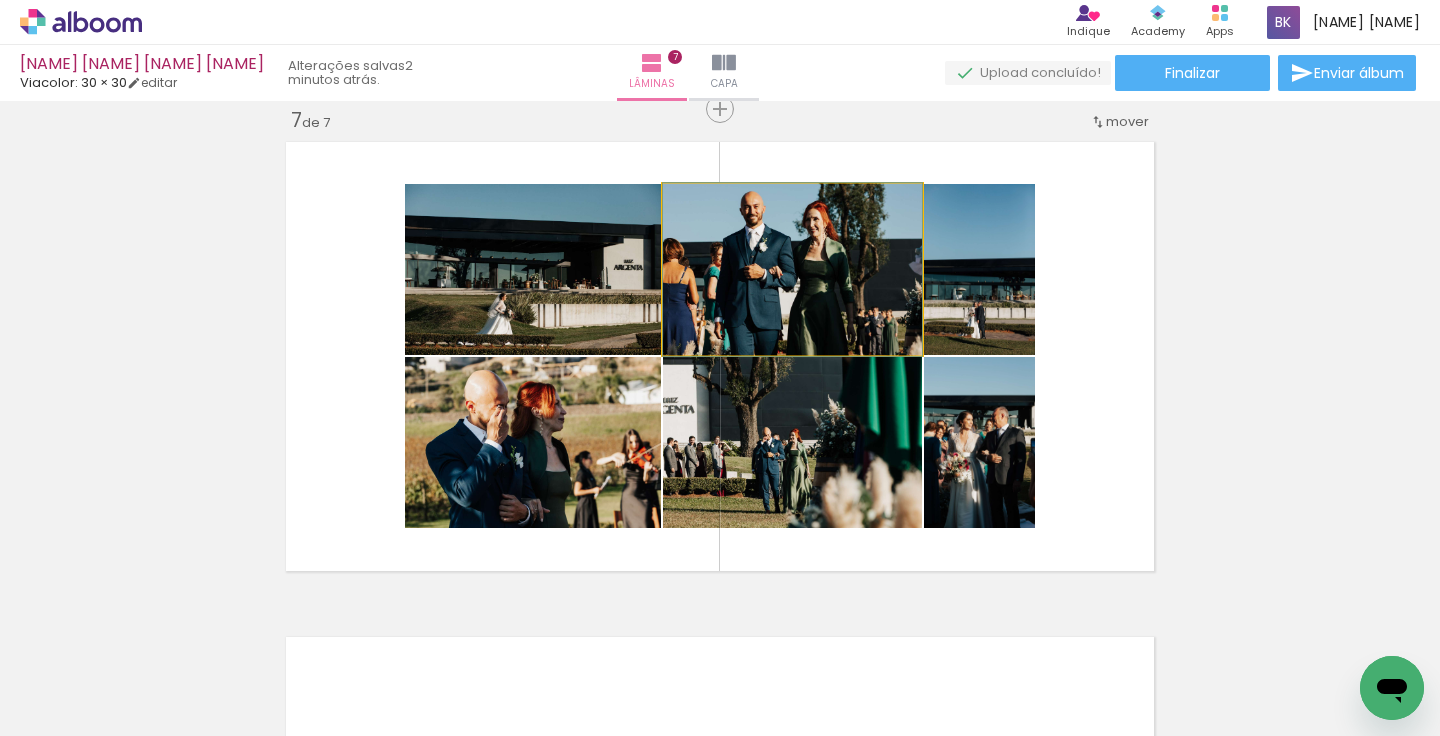drag, startPoint x: 851, startPoint y: 252, endPoint x: 536, endPoint y: 259, distance: 315.07776 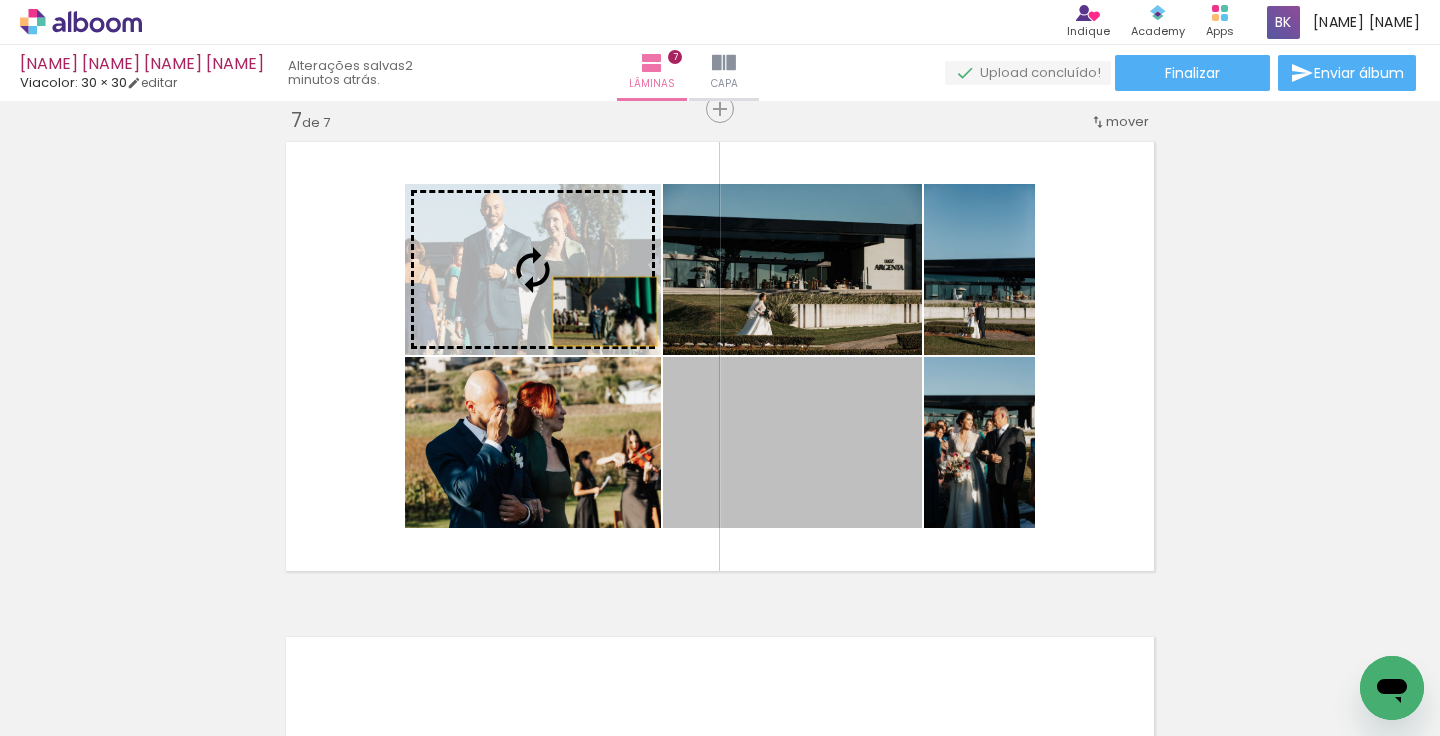 drag, startPoint x: 798, startPoint y: 469, endPoint x: 592, endPoint y: 298, distance: 267.72562 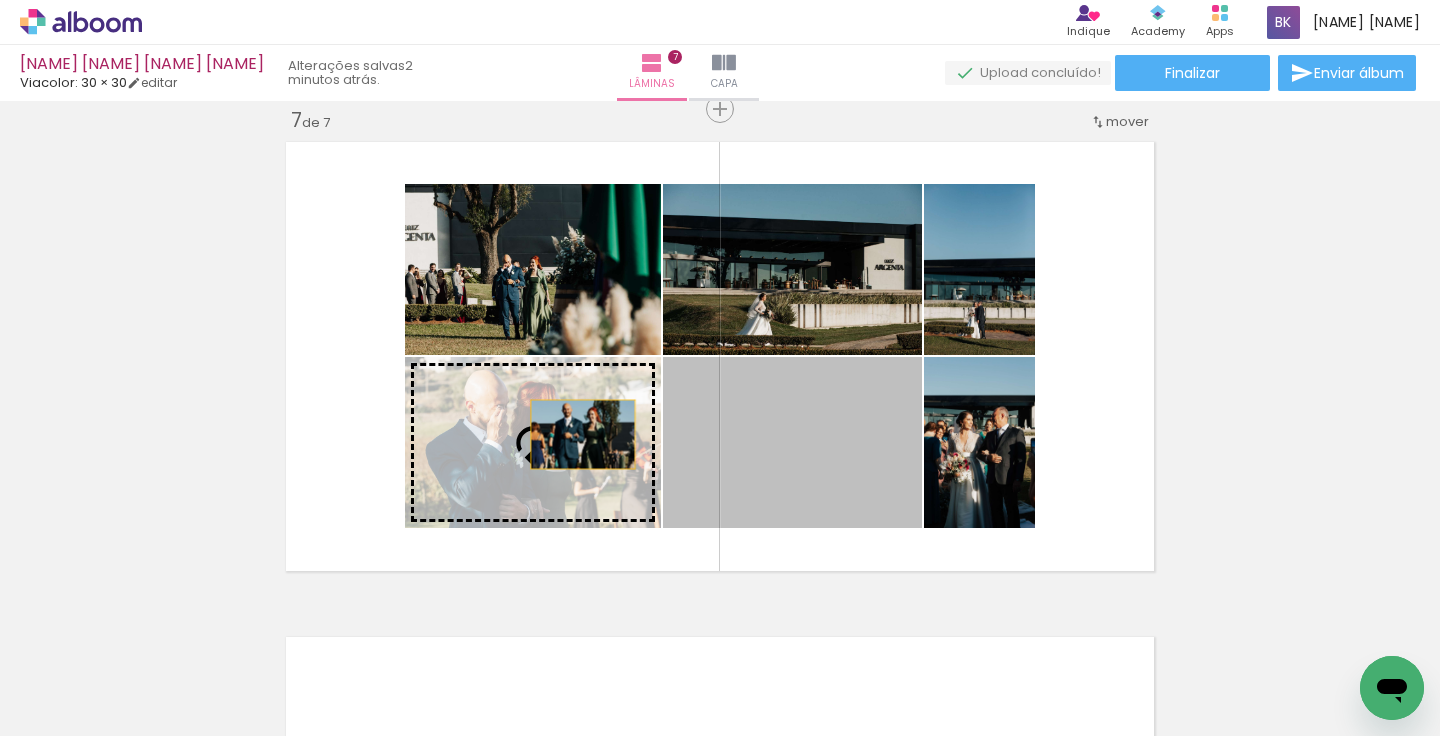 drag, startPoint x: 772, startPoint y: 442, endPoint x: 578, endPoint y: 432, distance: 194.25757 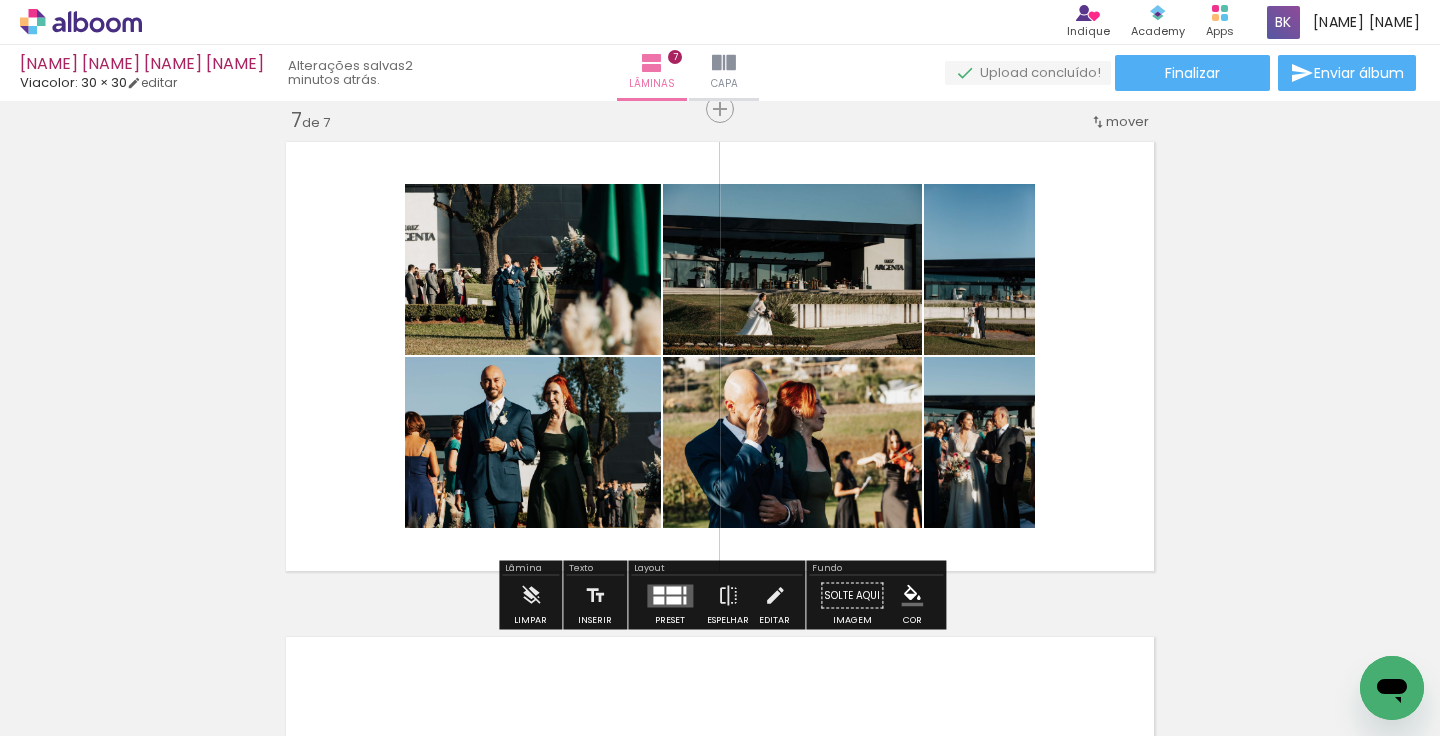 click at bounding box center [670, 595] 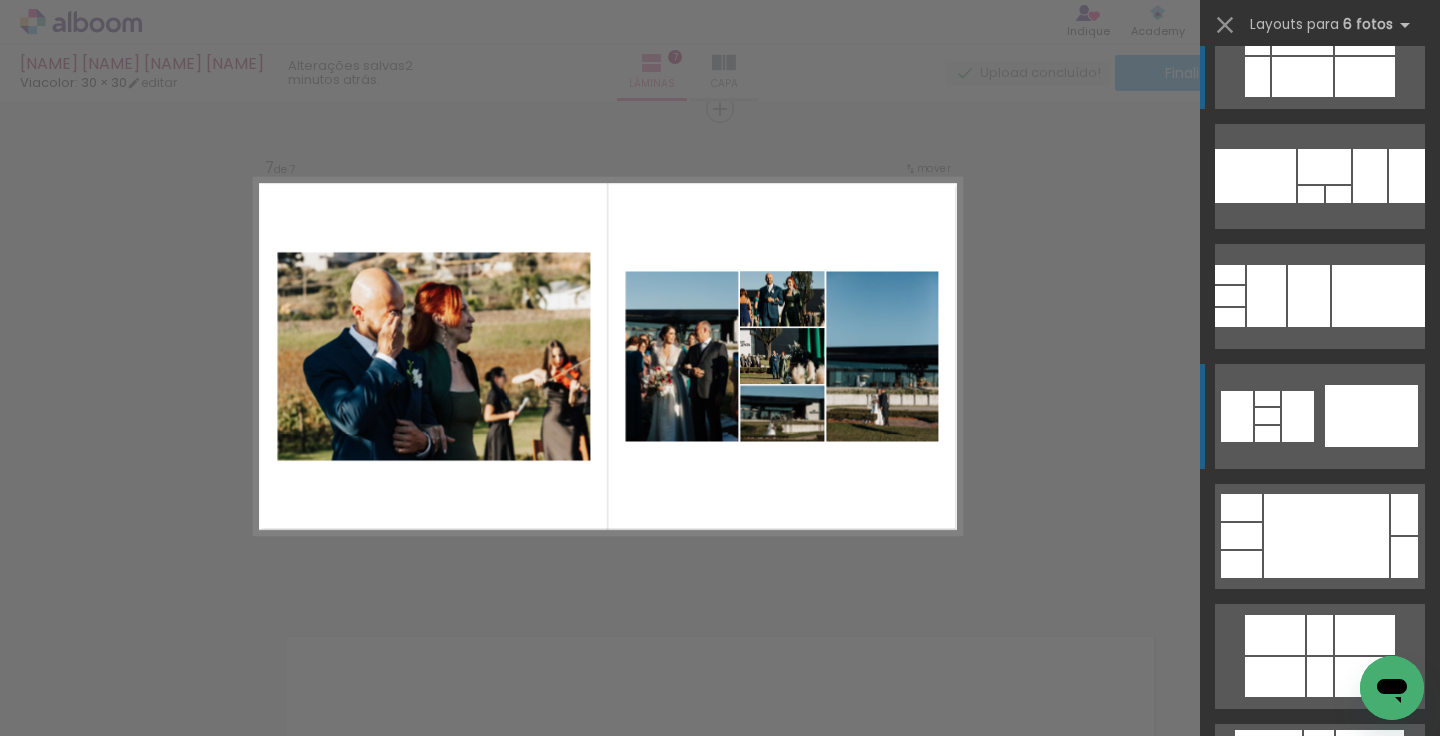 scroll, scrollTop: 898, scrollLeft: 0, axis: vertical 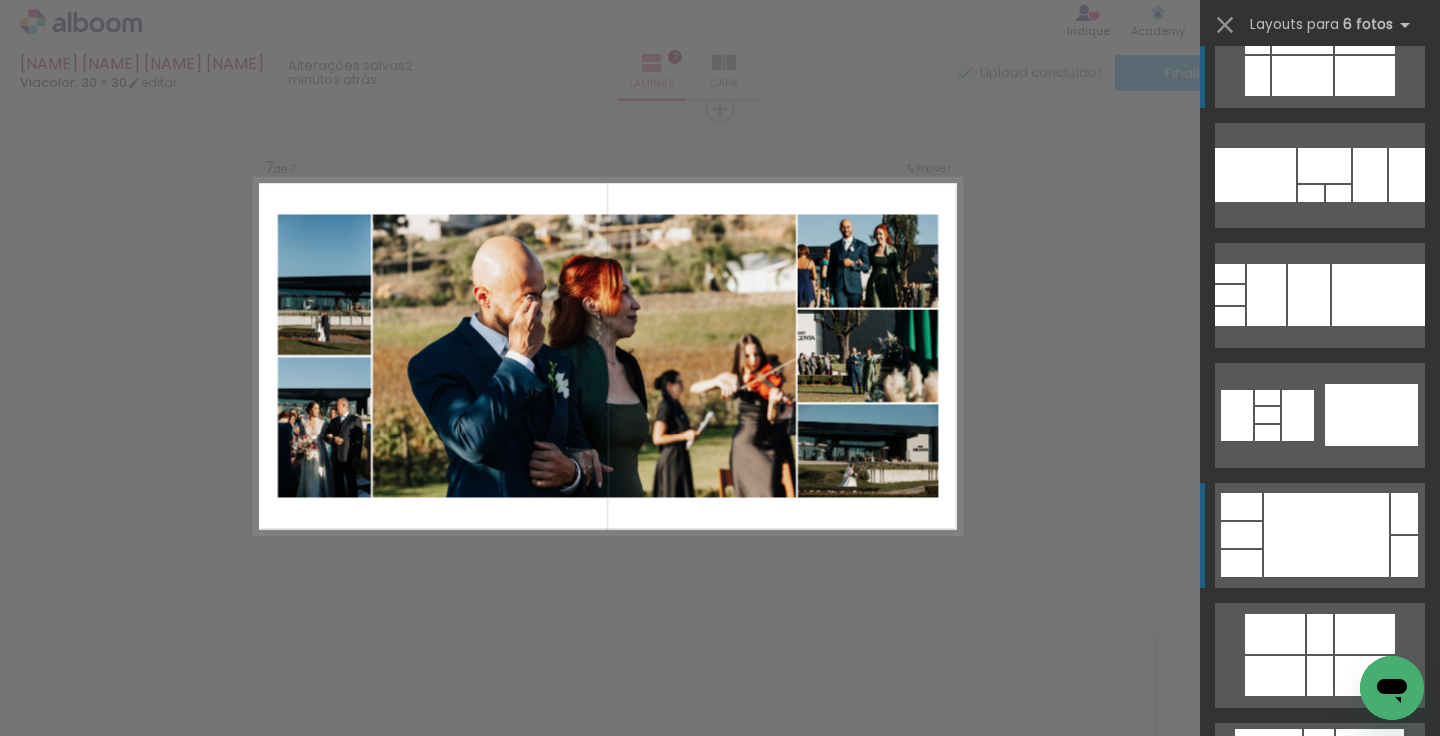 click at bounding box center (1320, 775) 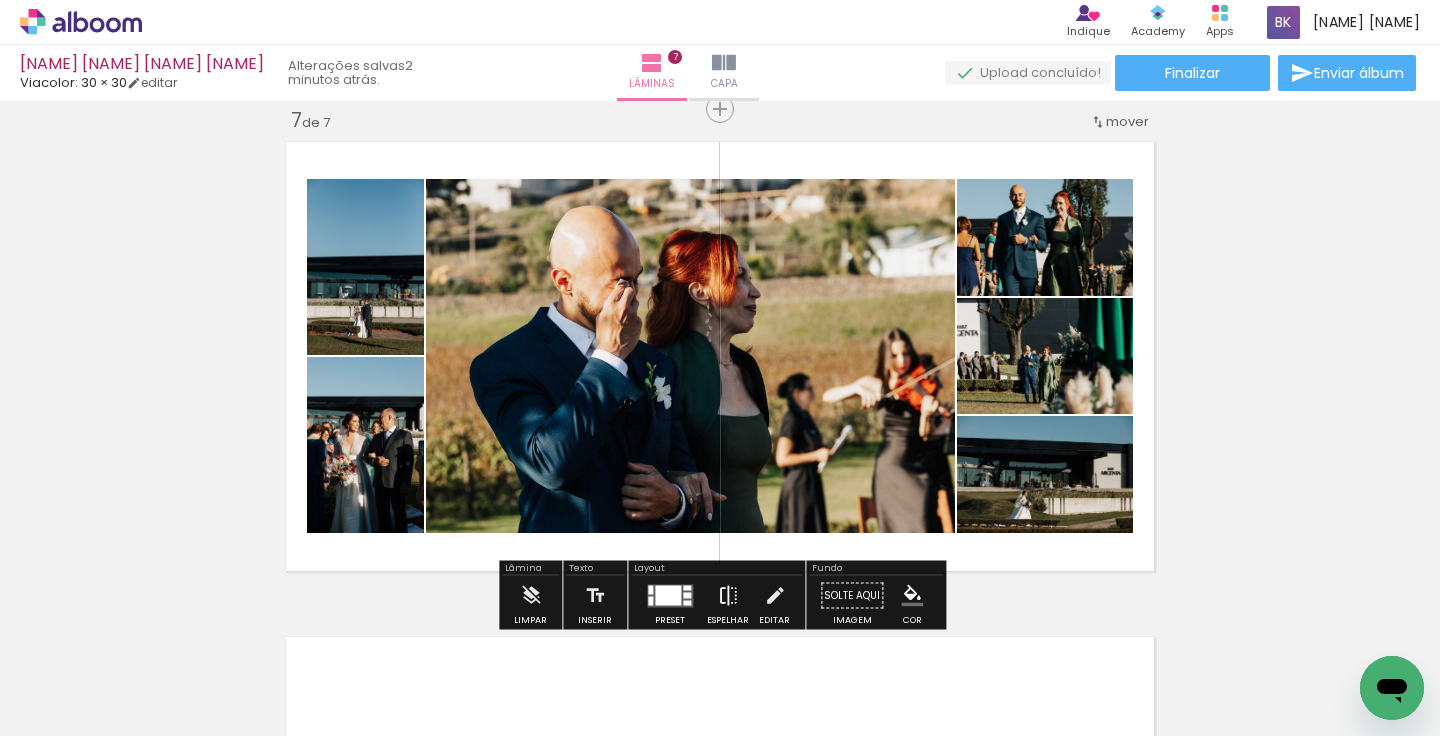 click at bounding box center (728, 596) 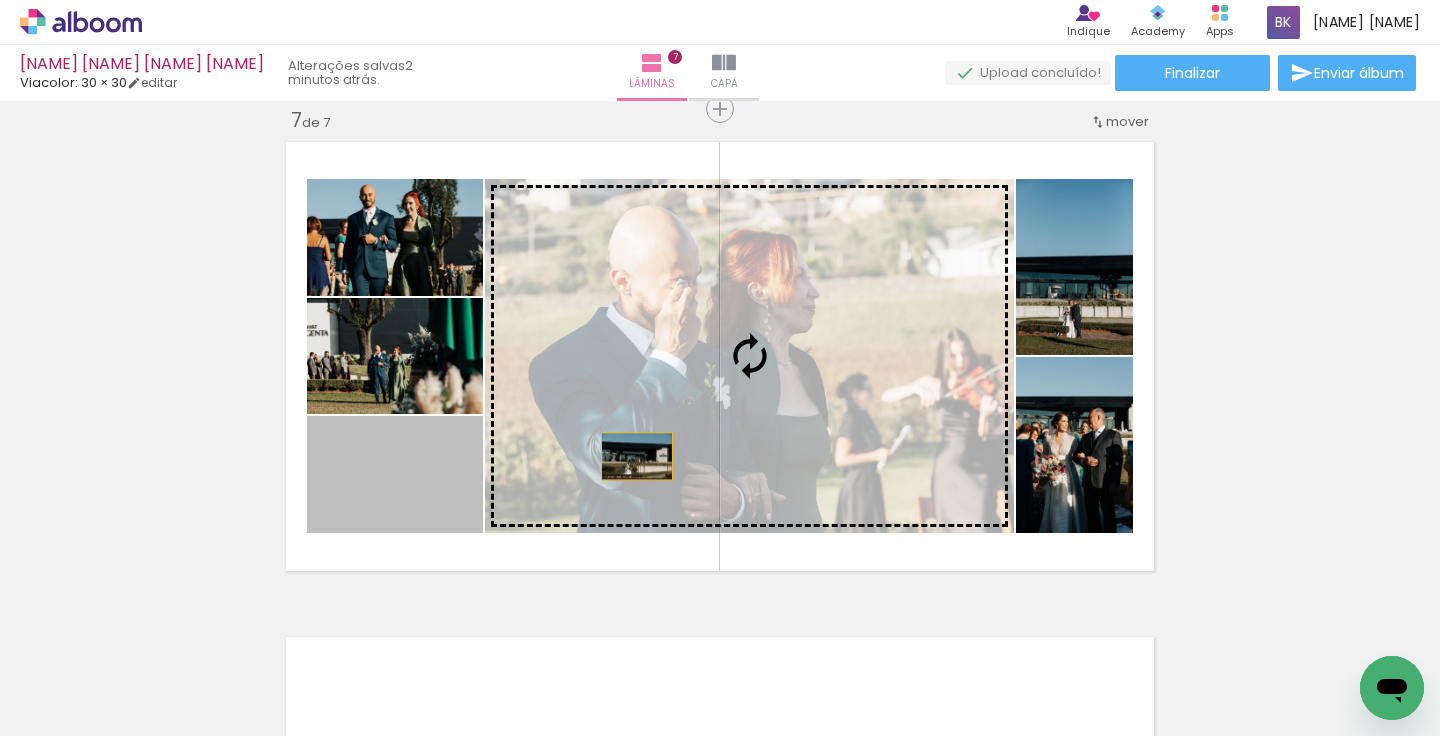 drag, startPoint x: 435, startPoint y: 520, endPoint x: 634, endPoint y: 451, distance: 210.62288 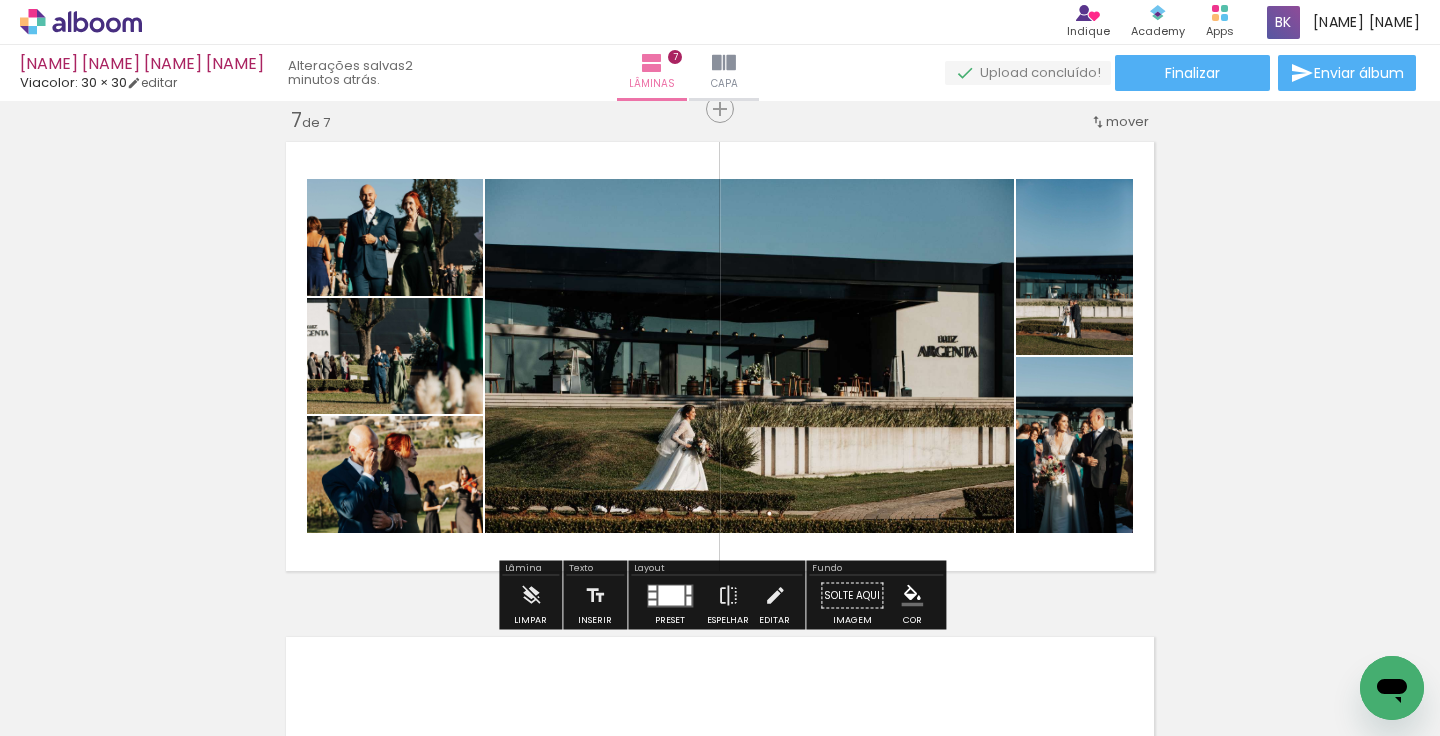 click 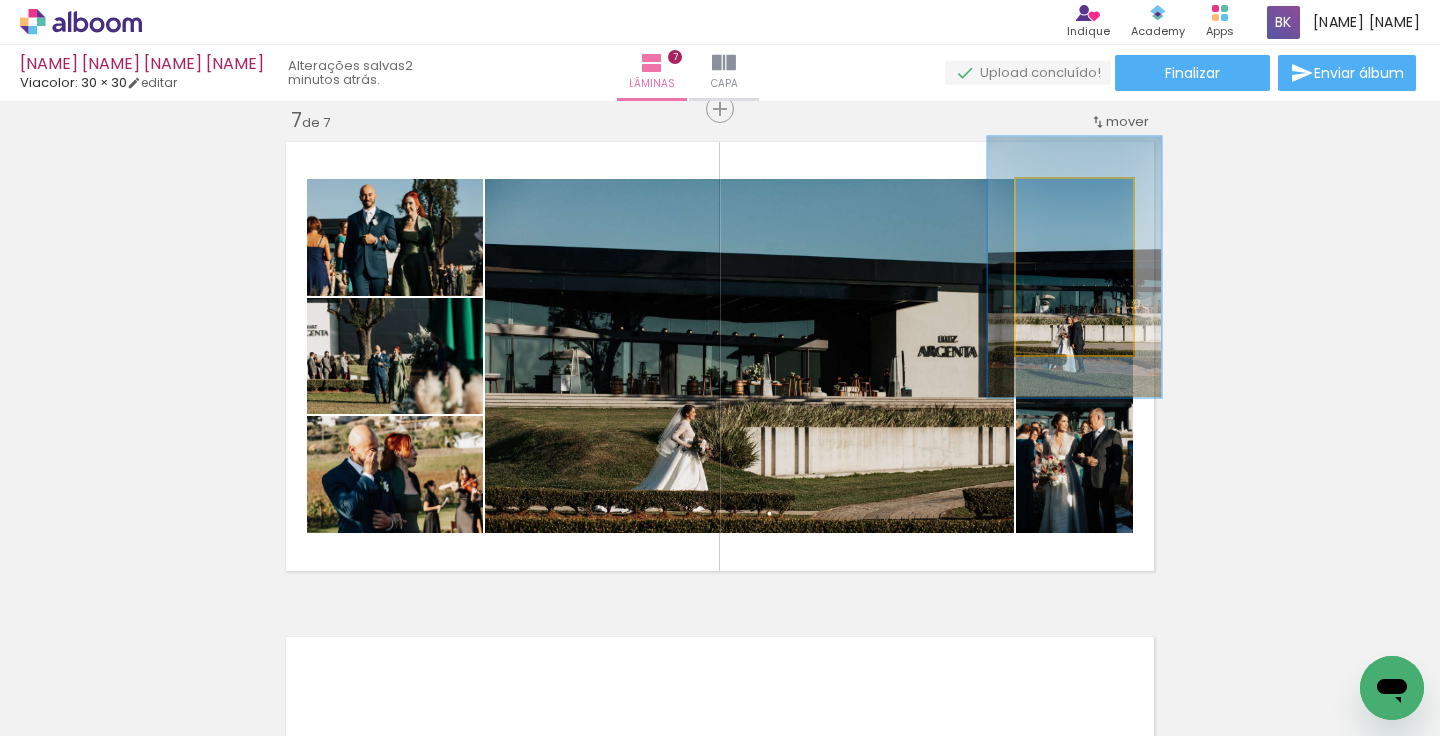 drag, startPoint x: 1061, startPoint y: 201, endPoint x: 1081, endPoint y: 200, distance: 20.024984 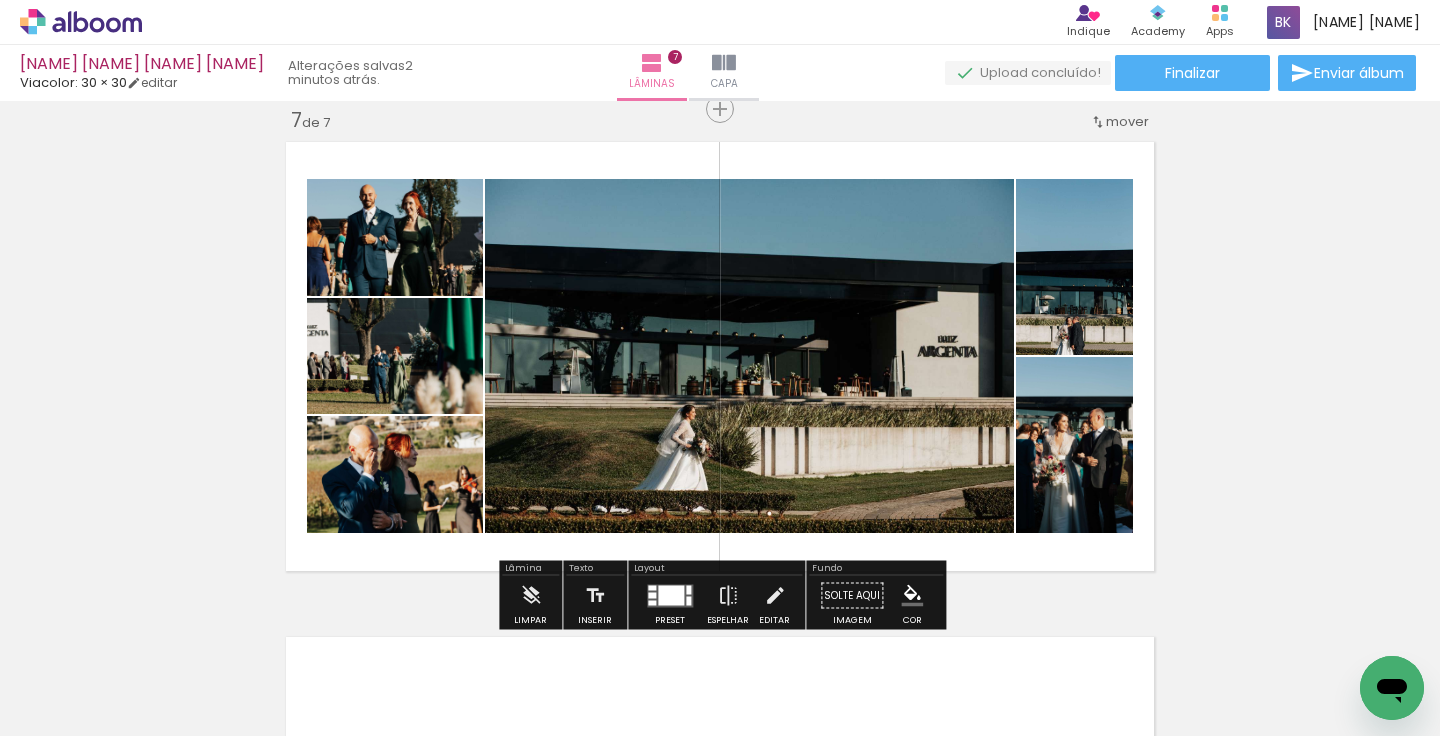 click at bounding box center (0, 0) 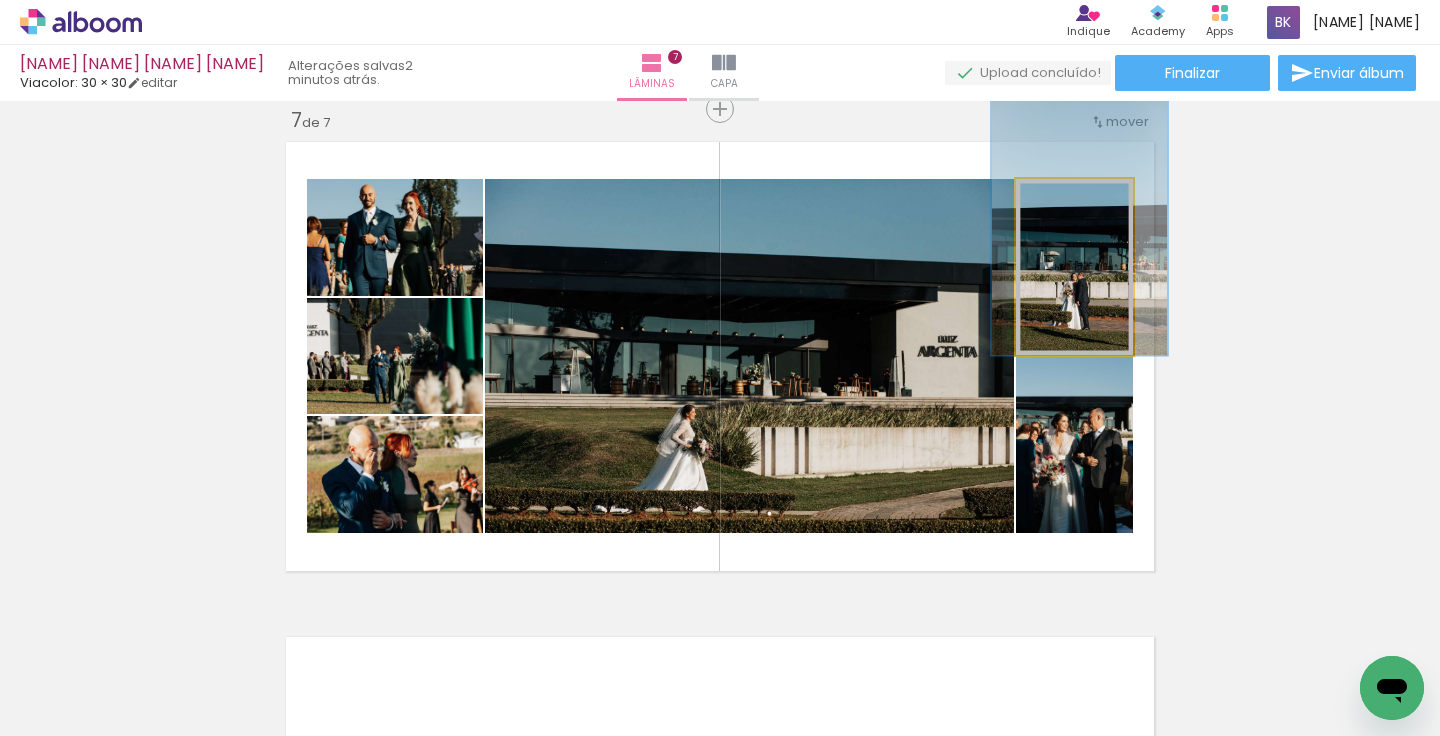 drag, startPoint x: 1112, startPoint y: 316, endPoint x: 1117, endPoint y: 243, distance: 73.171036 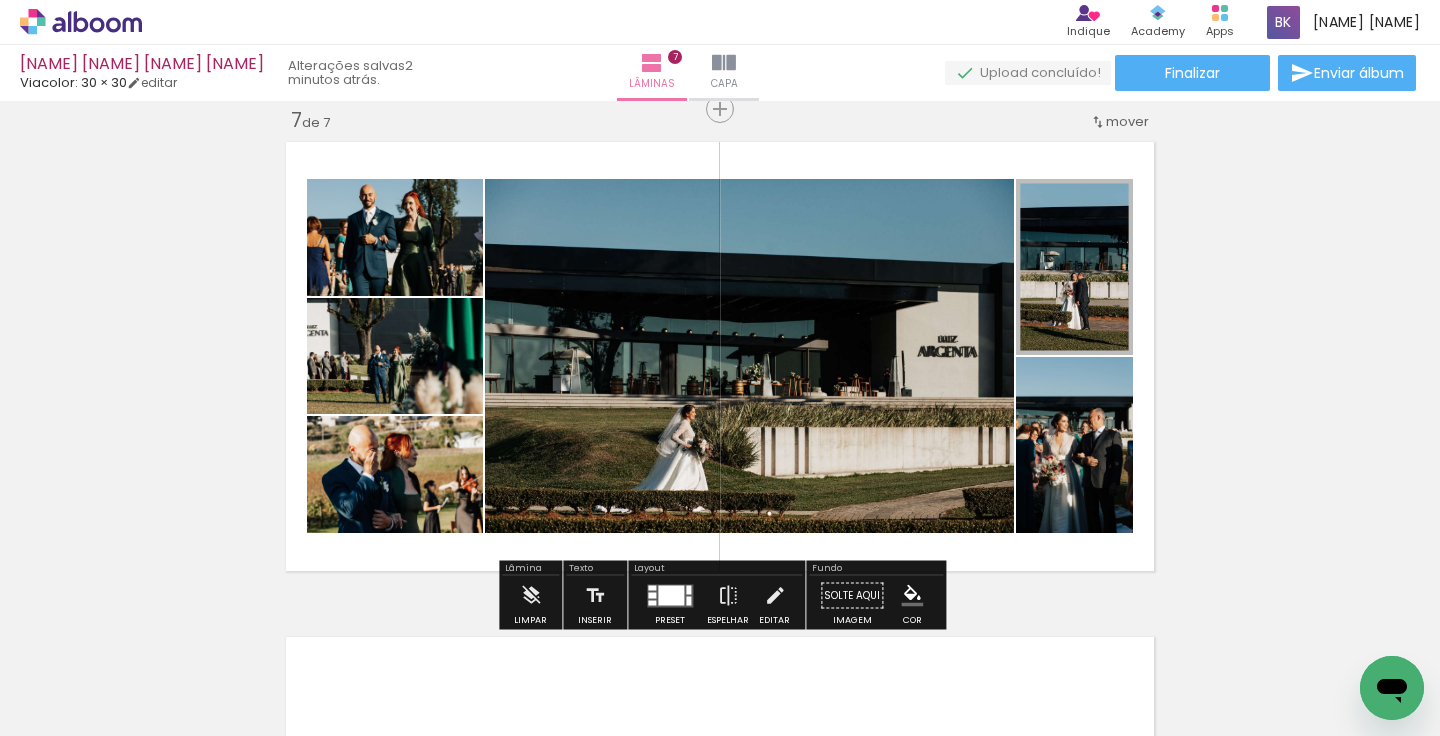 click on "Inserir lâmina 1  de 7  Inserir lâmina 2  de 7  Inserir lâmina 3  de 7  Inserir lâmina 4  de 7  Inserir lâmina 5  de 7  Inserir lâmina 6  de 7  Inserir lâmina 7  de 7" at bounding box center (720, -907) 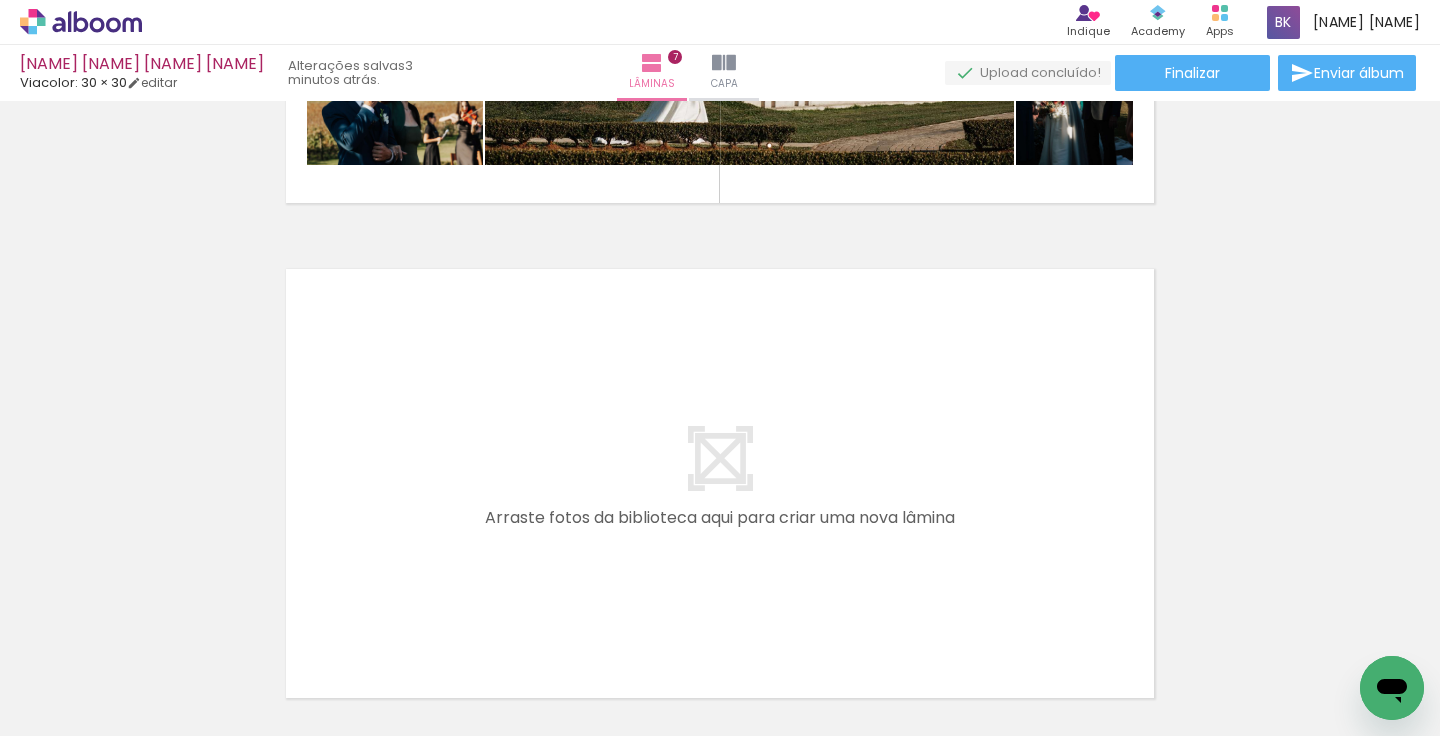 scroll, scrollTop: 3362, scrollLeft: 0, axis: vertical 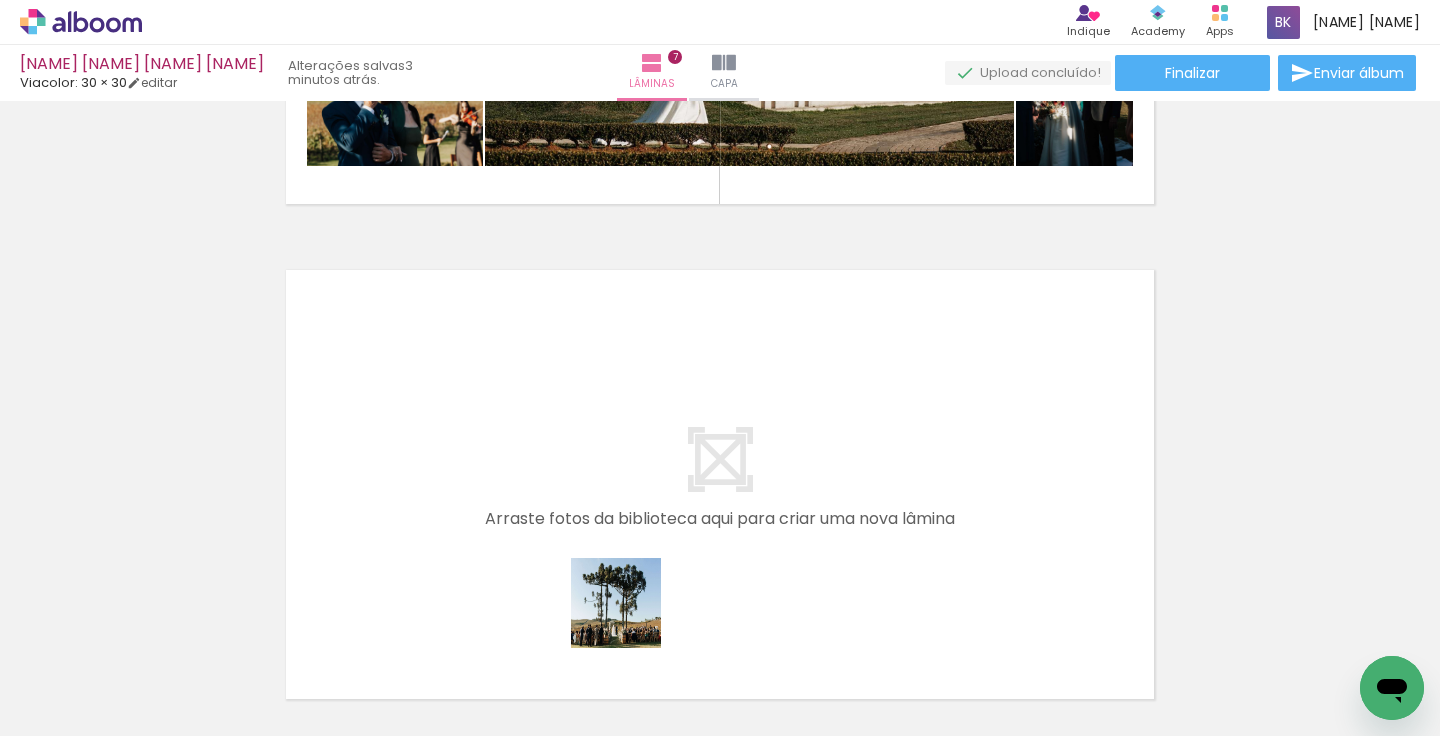 click at bounding box center [720, 368] 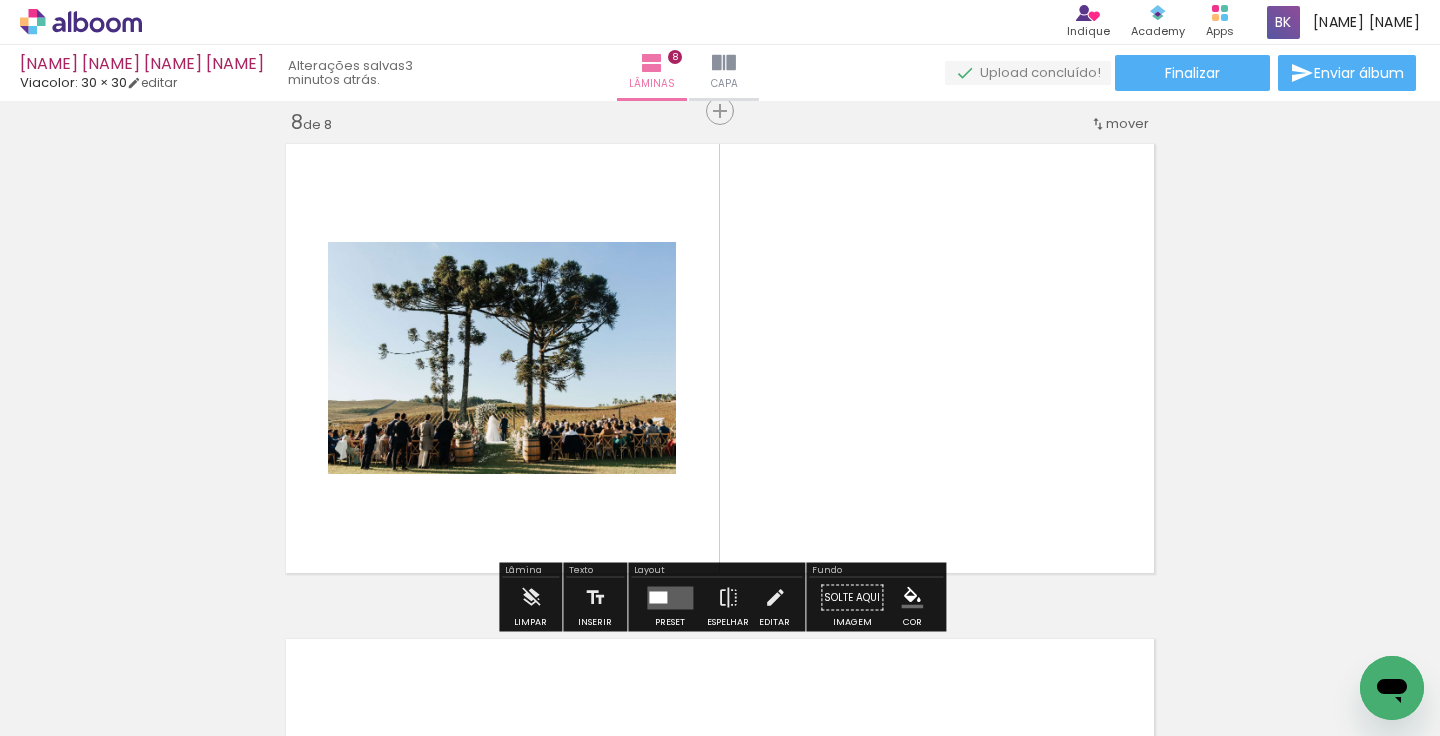 scroll, scrollTop: 3490, scrollLeft: 0, axis: vertical 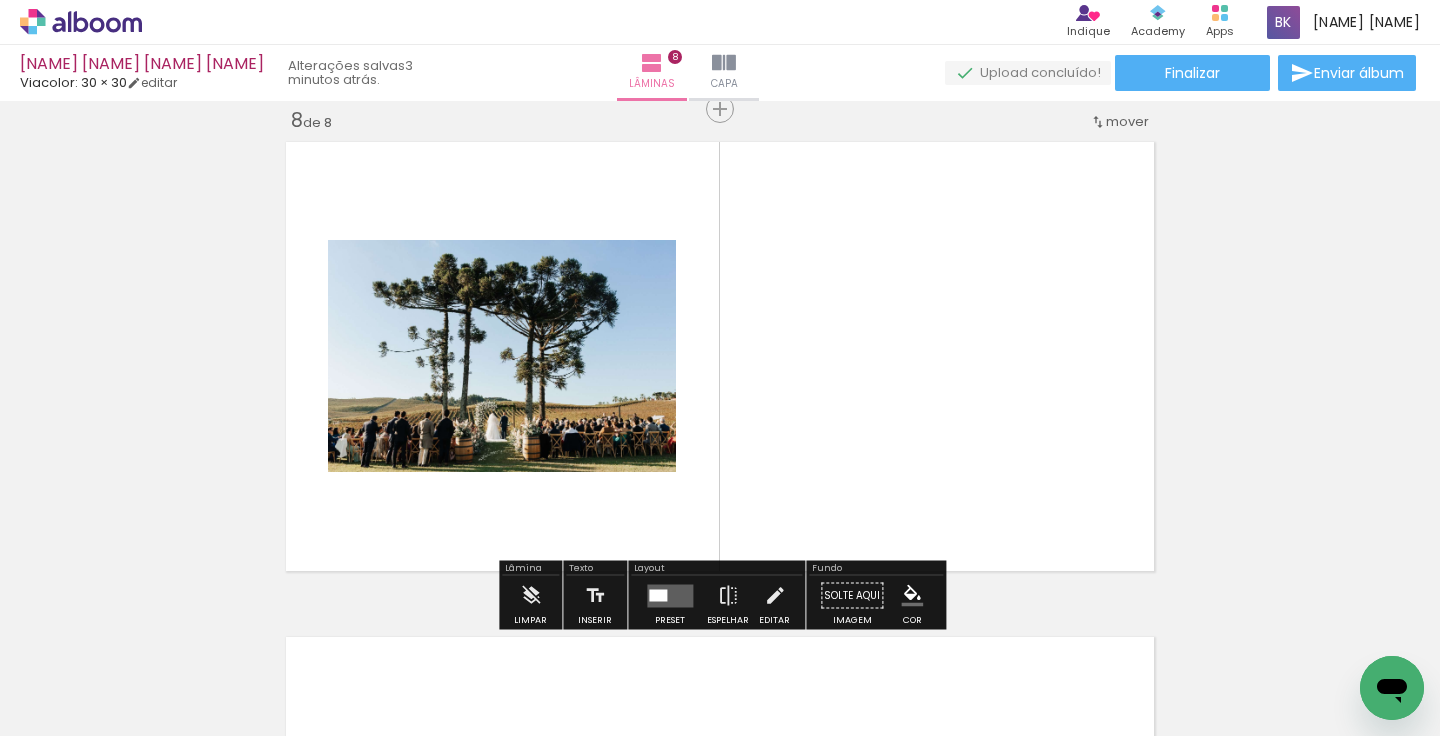 drag, startPoint x: 813, startPoint y: 700, endPoint x: 767, endPoint y: 451, distance: 253.21335 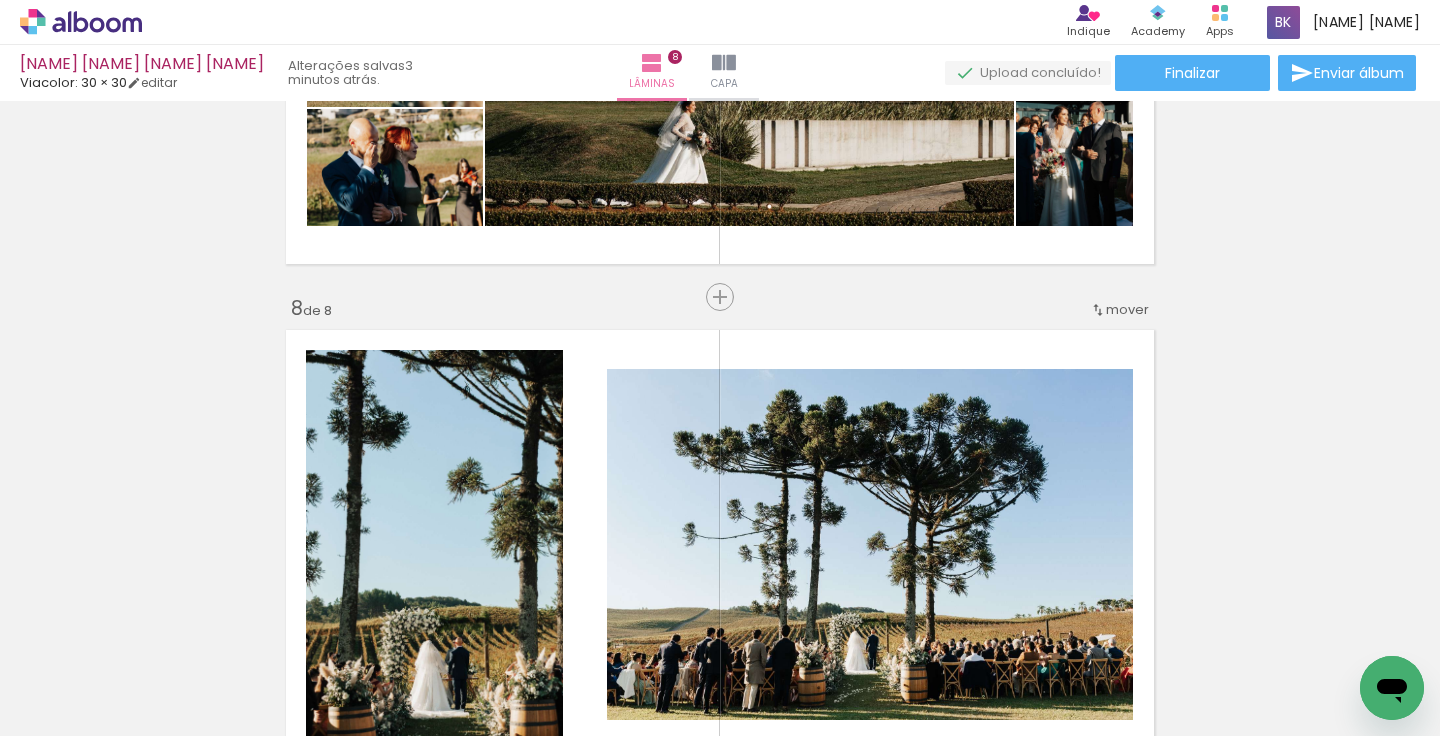 scroll, scrollTop: 3424, scrollLeft: 0, axis: vertical 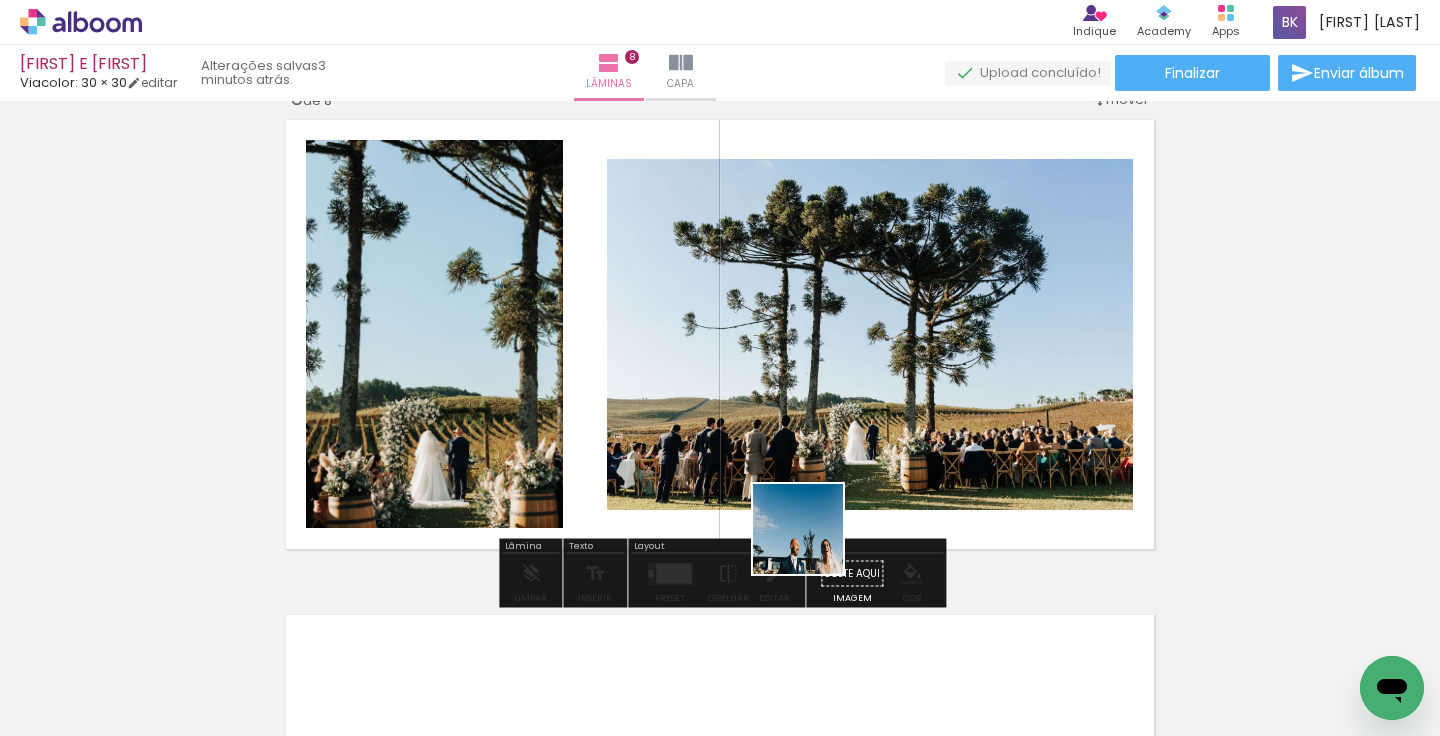 drag, startPoint x: 901, startPoint y: 671, endPoint x: 766, endPoint y: 503, distance: 215.5203 